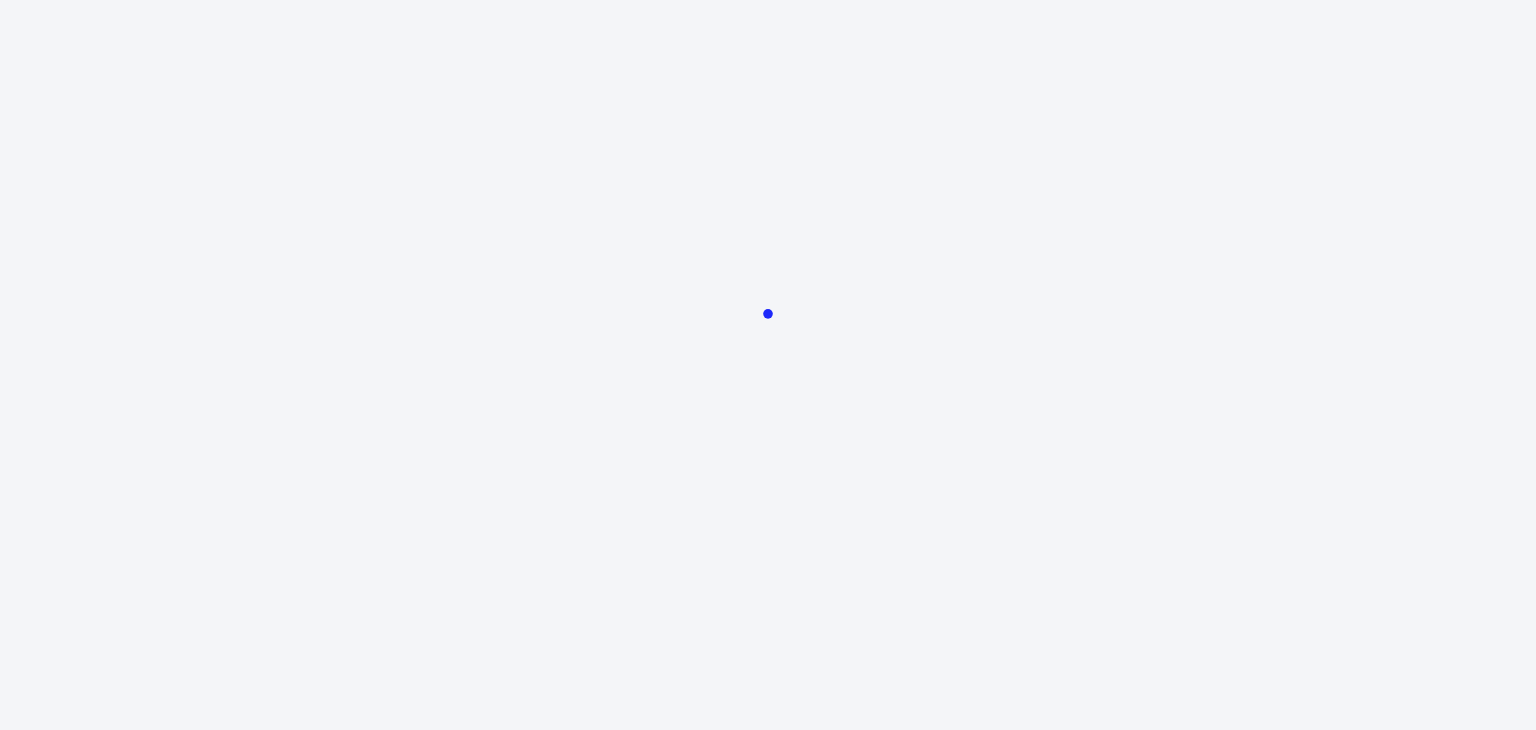 scroll, scrollTop: 0, scrollLeft: 0, axis: both 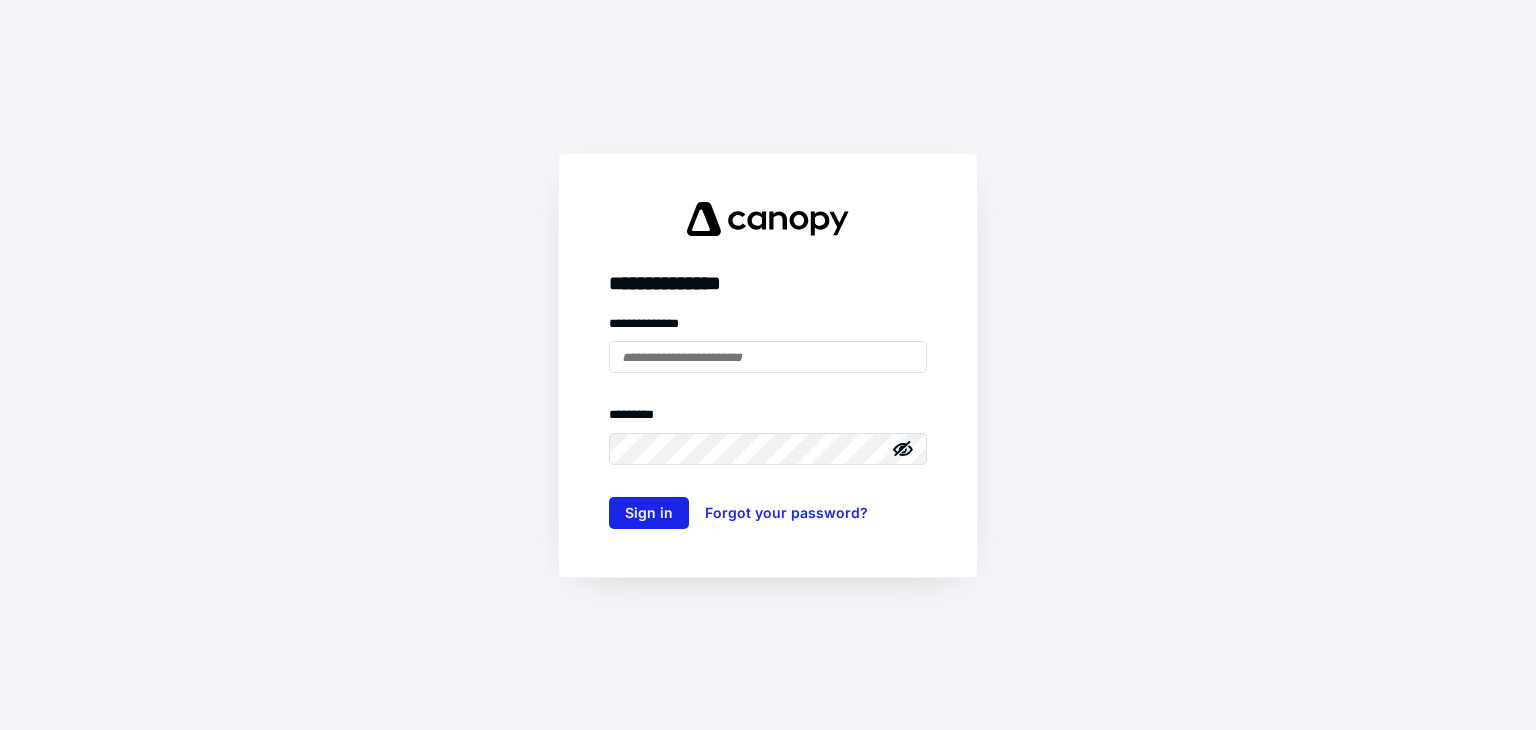 type on "**********" 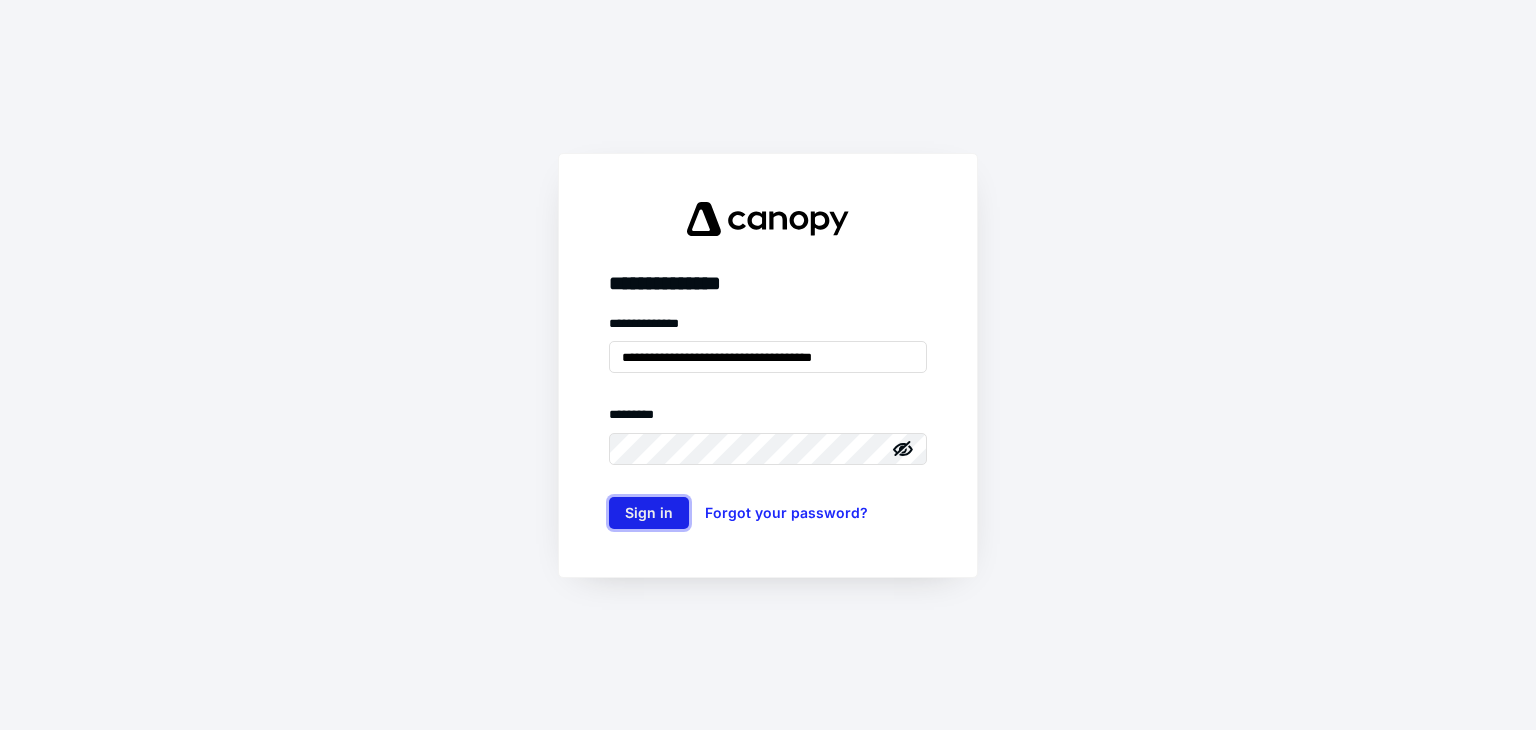 click on "Sign in" at bounding box center [649, 513] 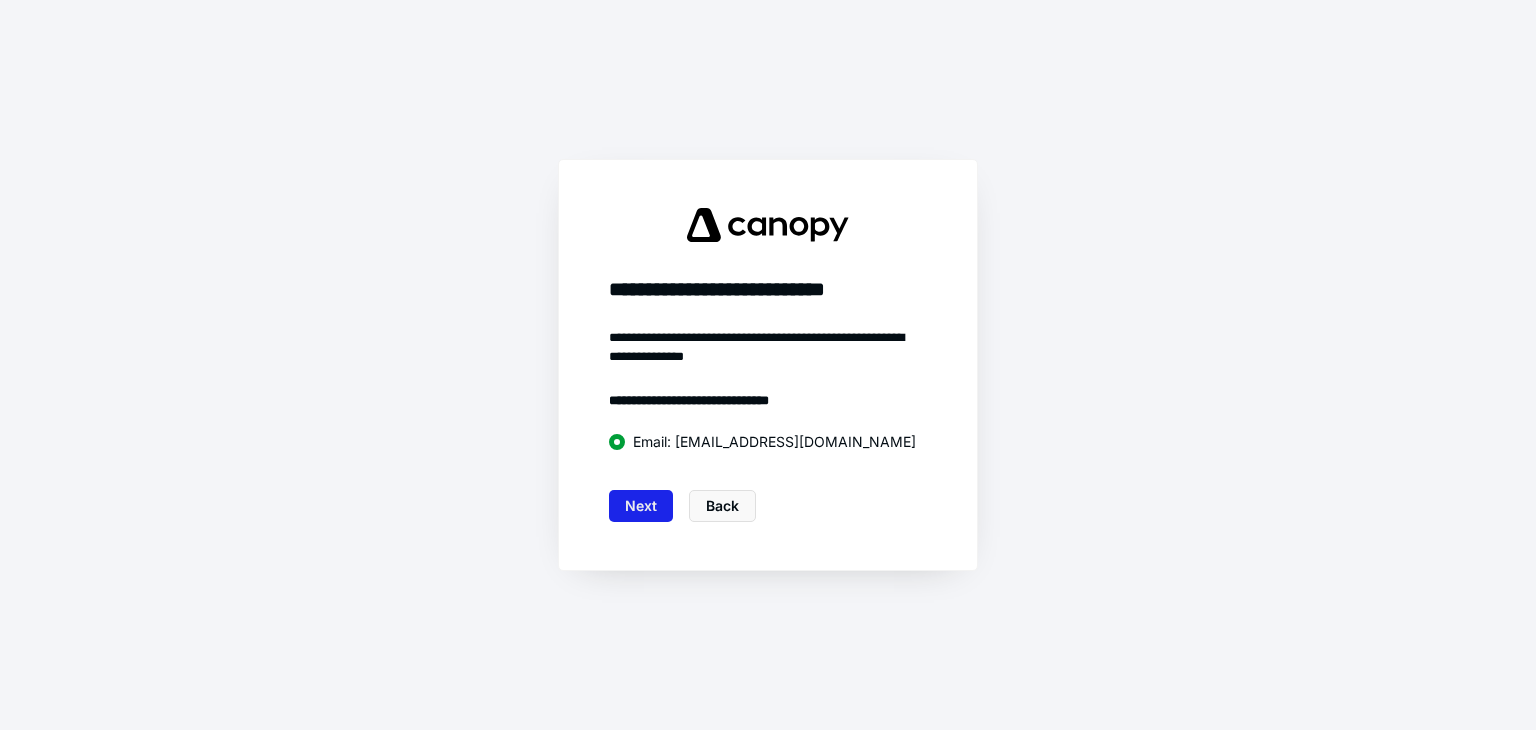 click on "Next" at bounding box center (641, 506) 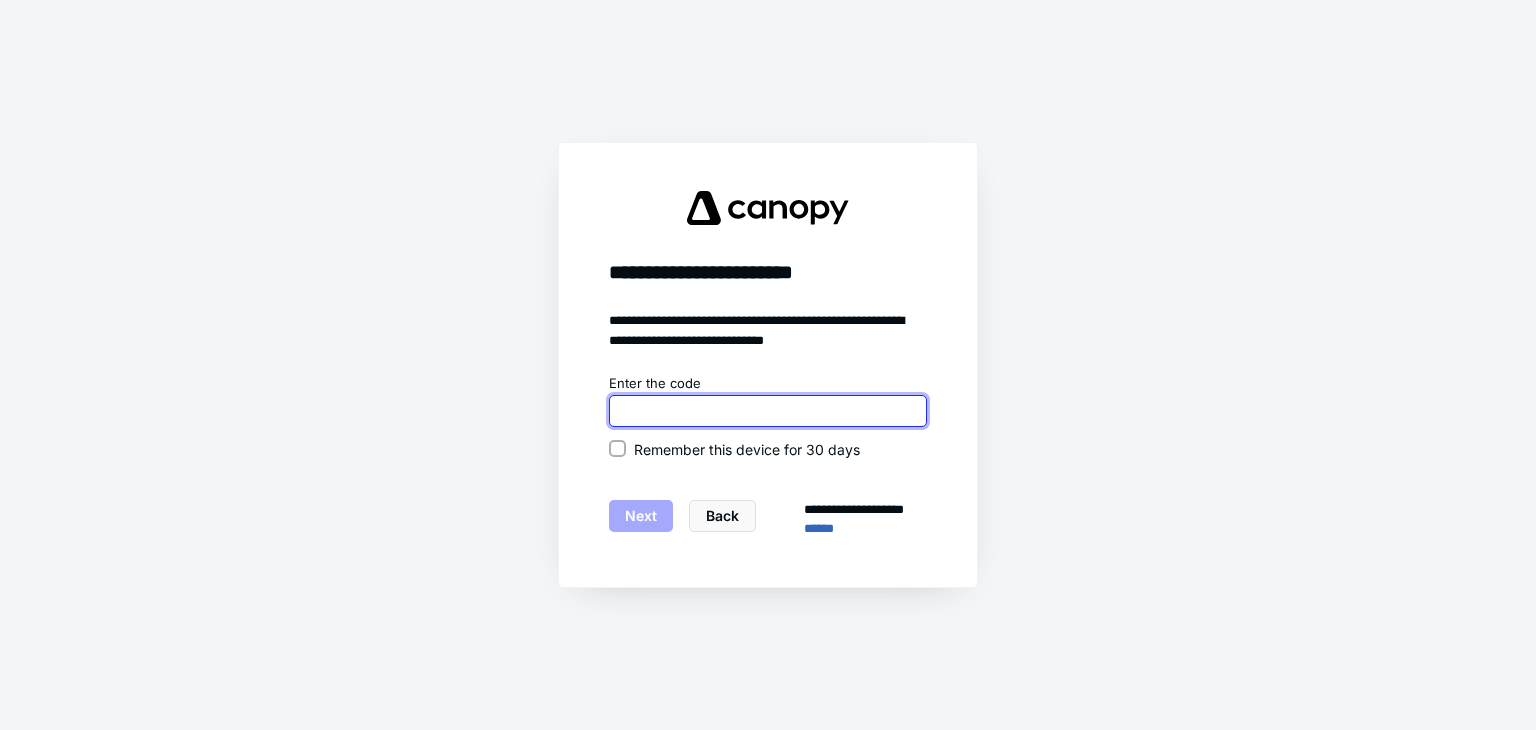 click at bounding box center (768, 411) 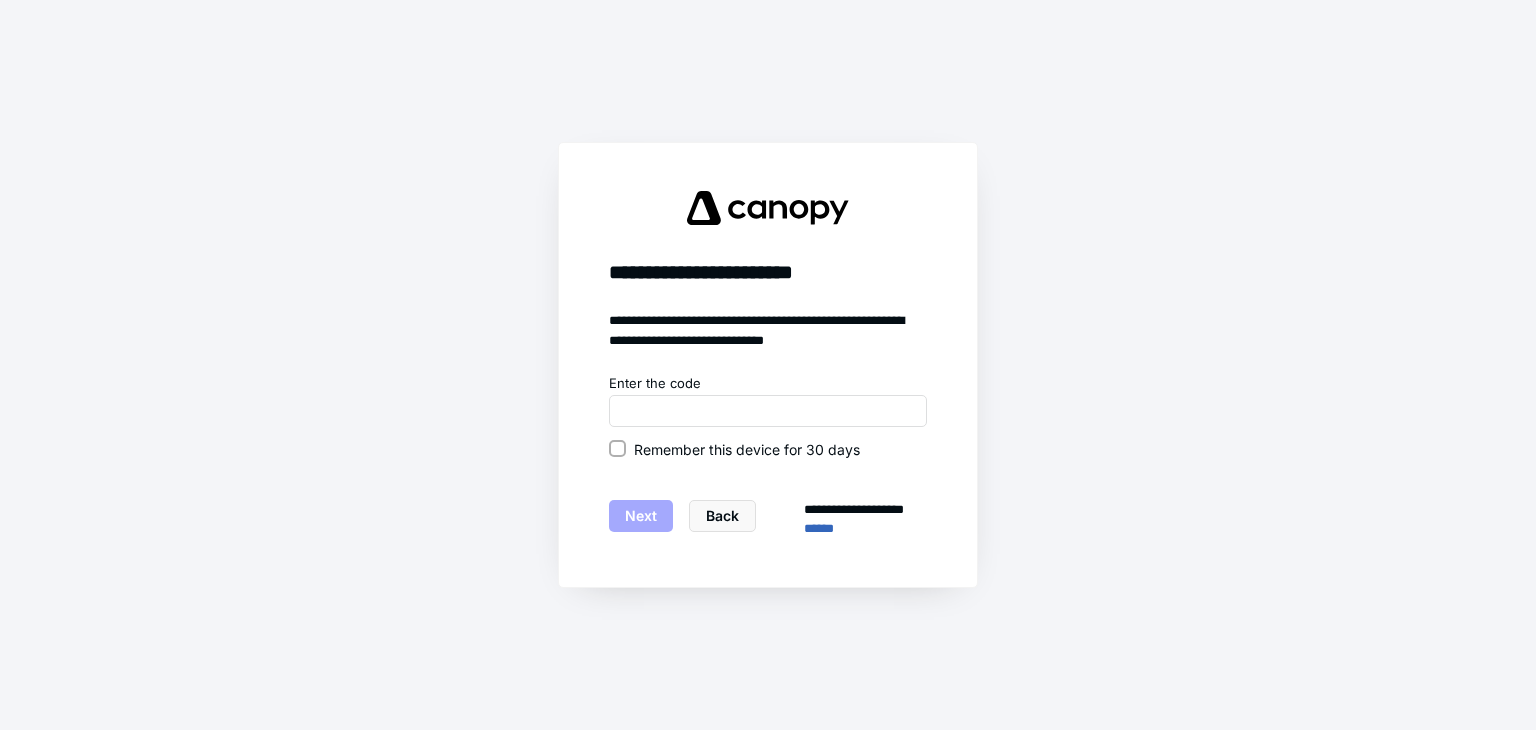 click on "Remember this device for 30 days" at bounding box center [768, 449] 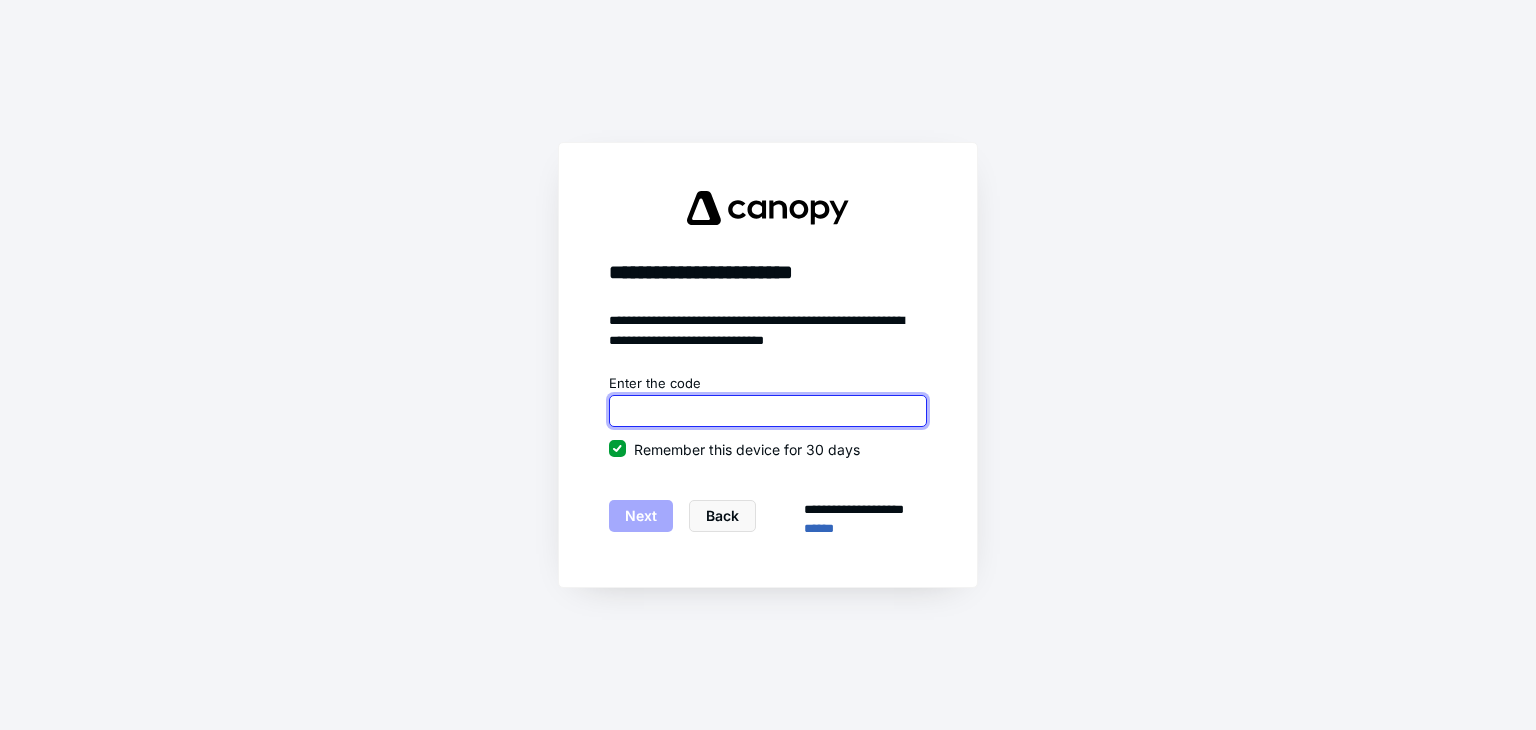 click at bounding box center (768, 411) 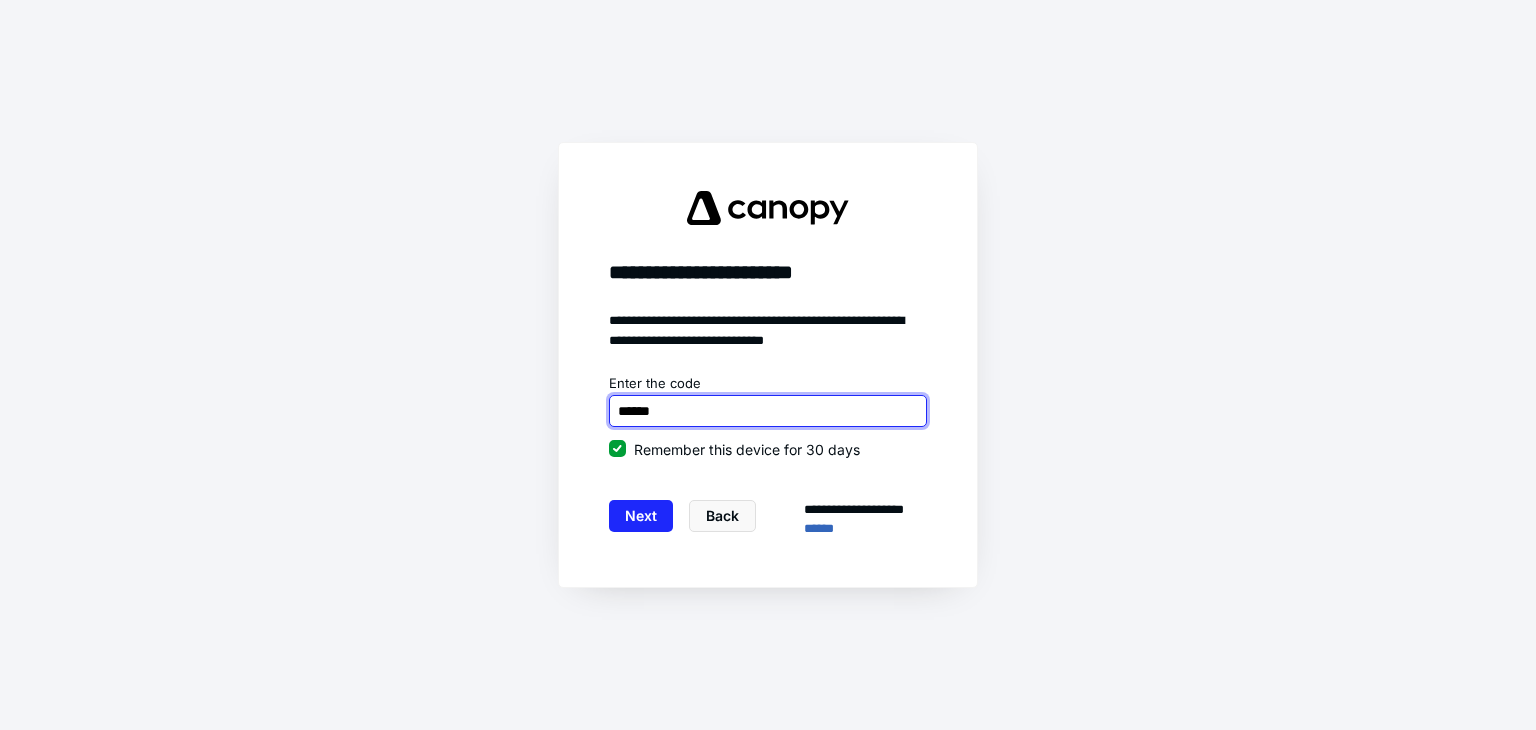 type on "******" 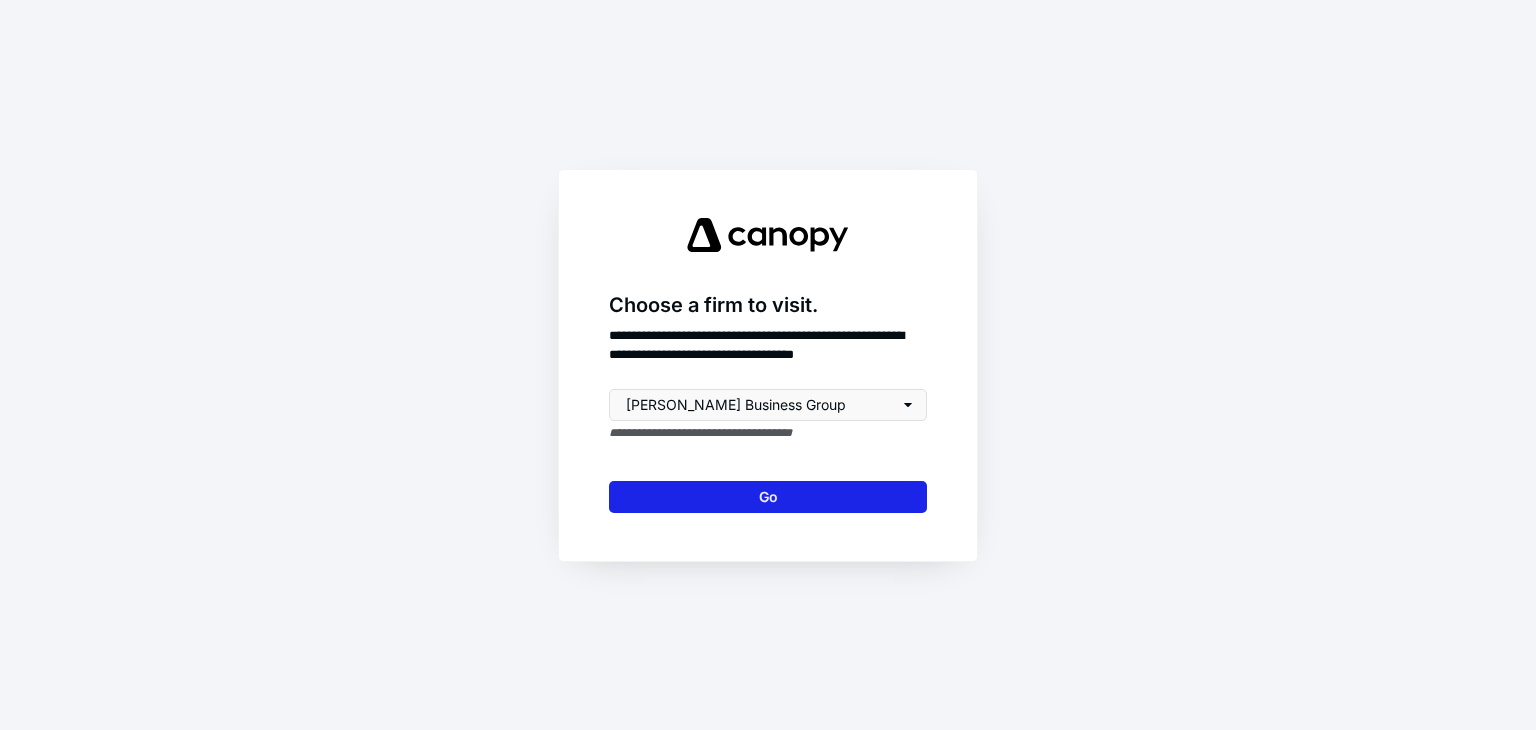 click on "Go" at bounding box center (768, 497) 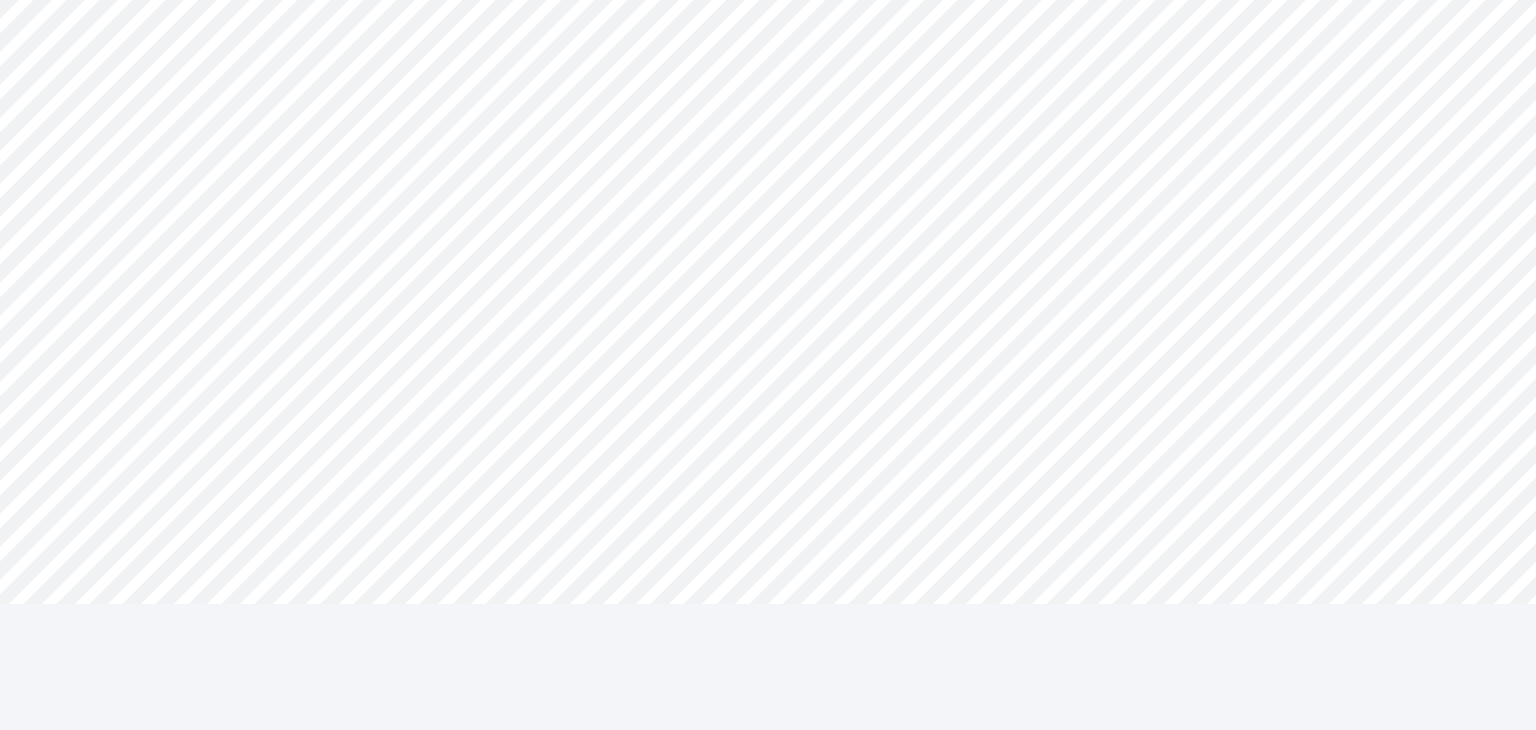 scroll, scrollTop: 0, scrollLeft: 0, axis: both 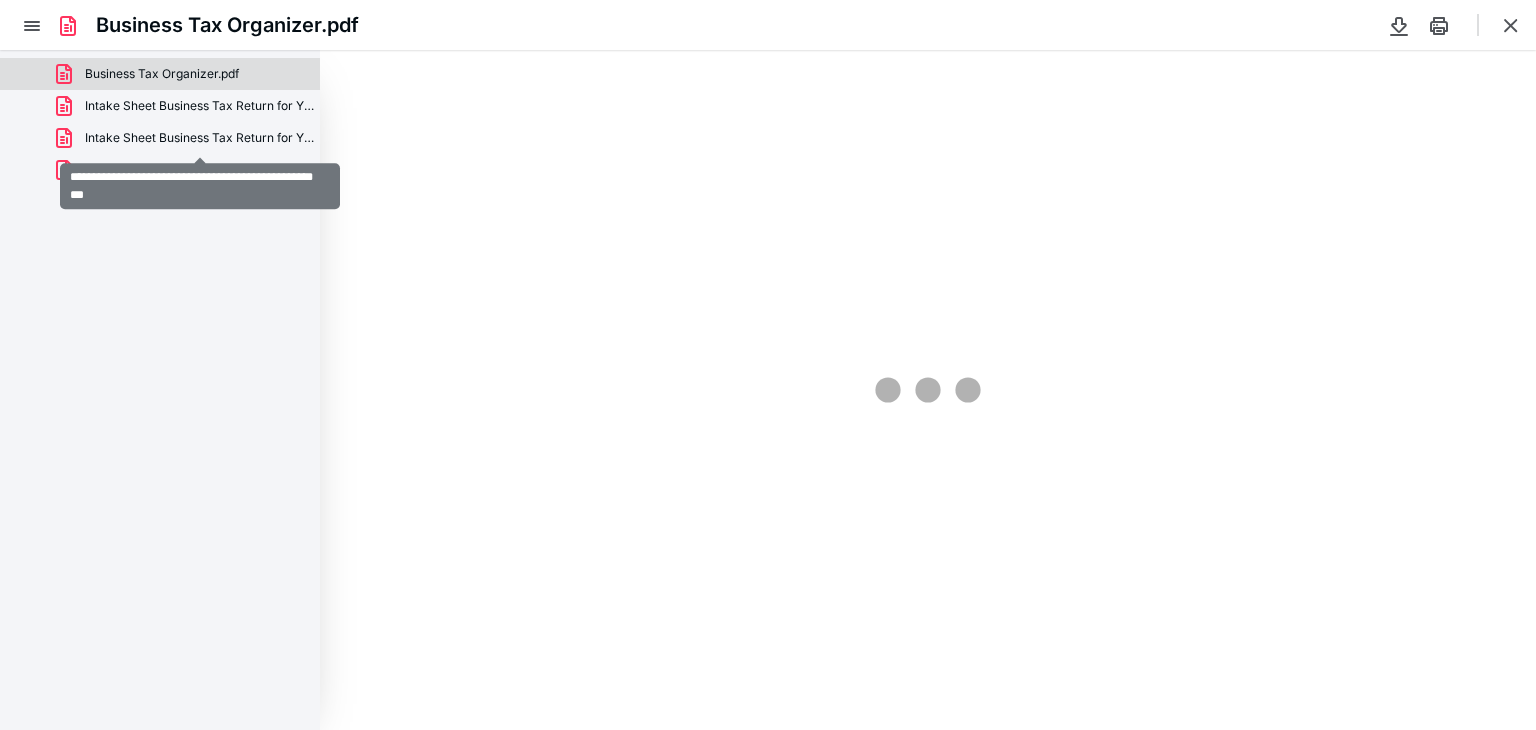 type on "81" 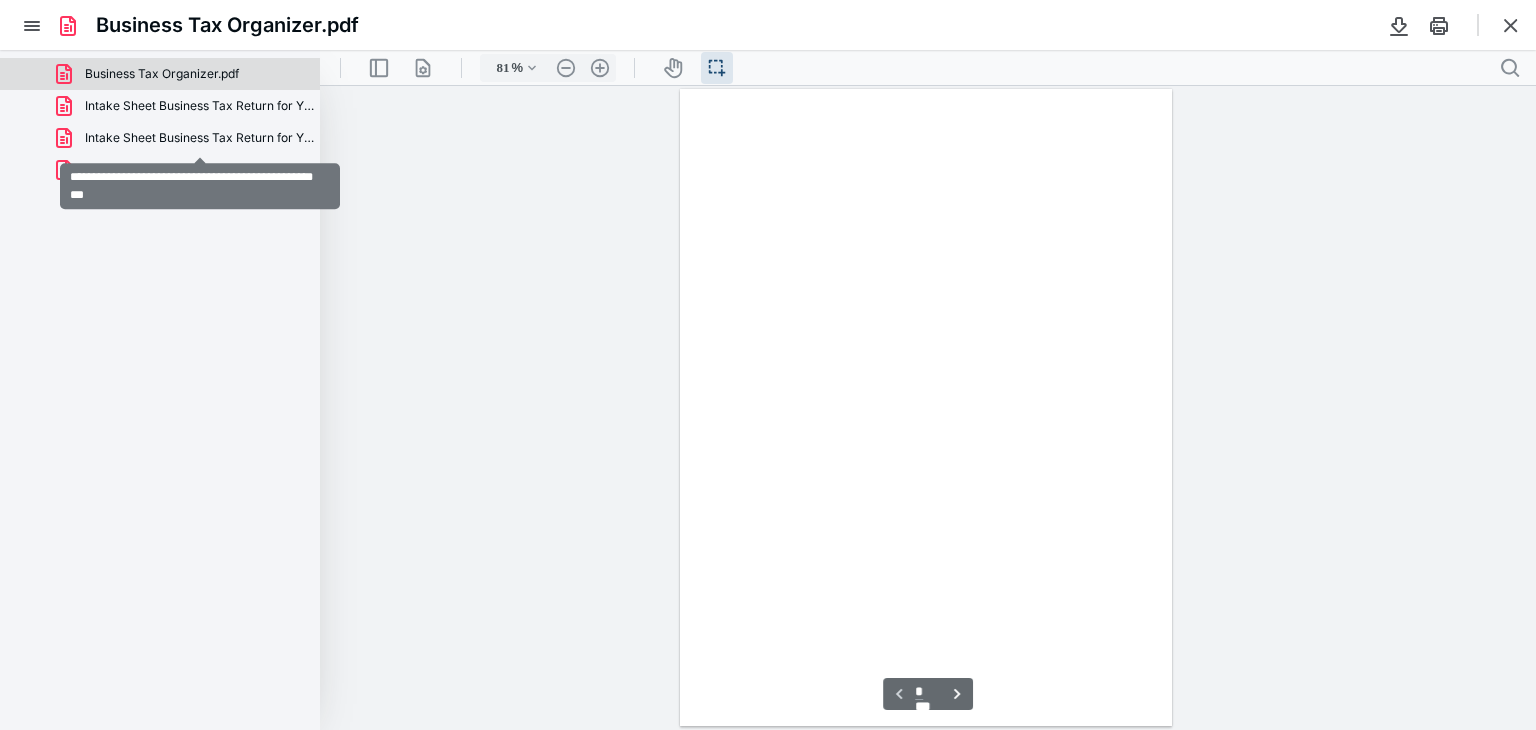 scroll, scrollTop: 39, scrollLeft: 0, axis: vertical 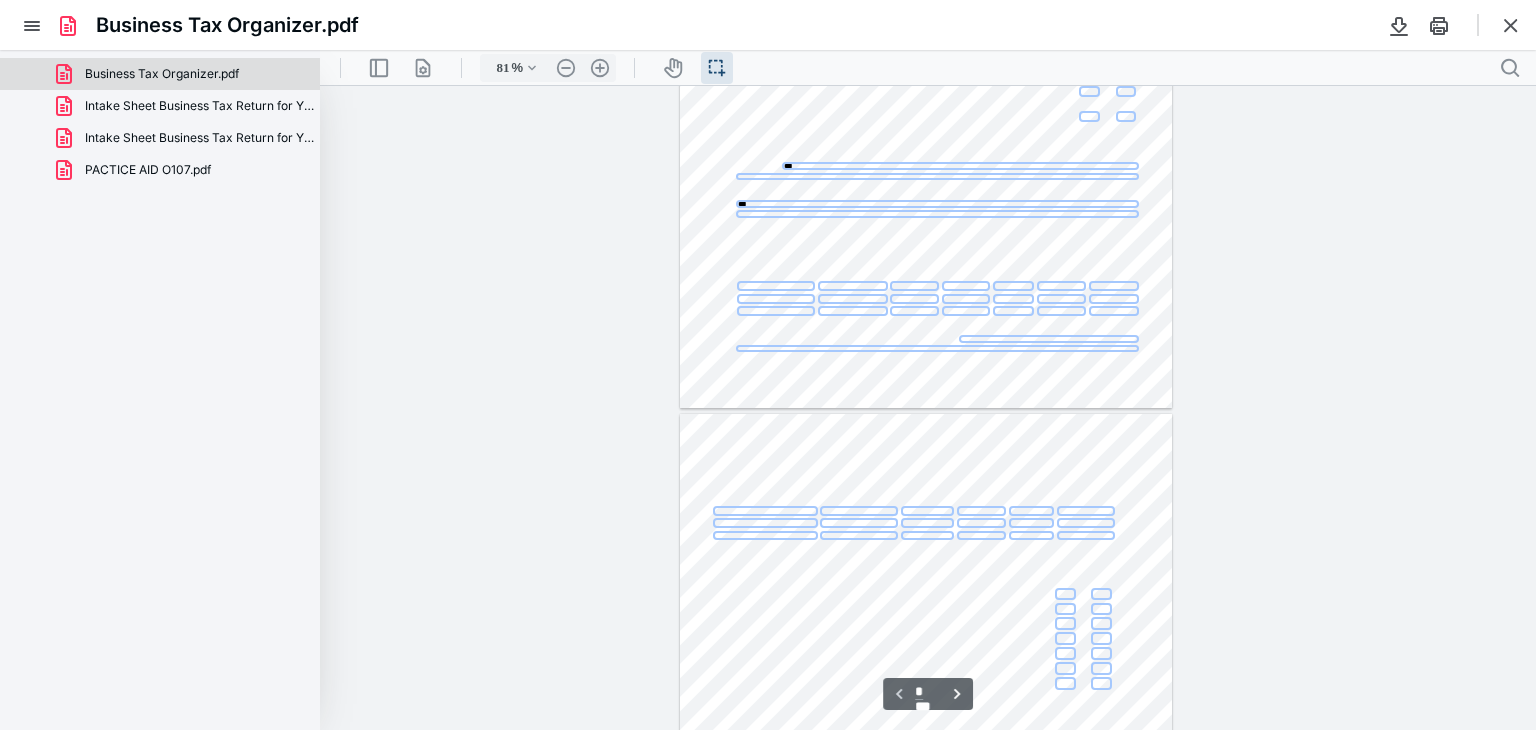 type on "*" 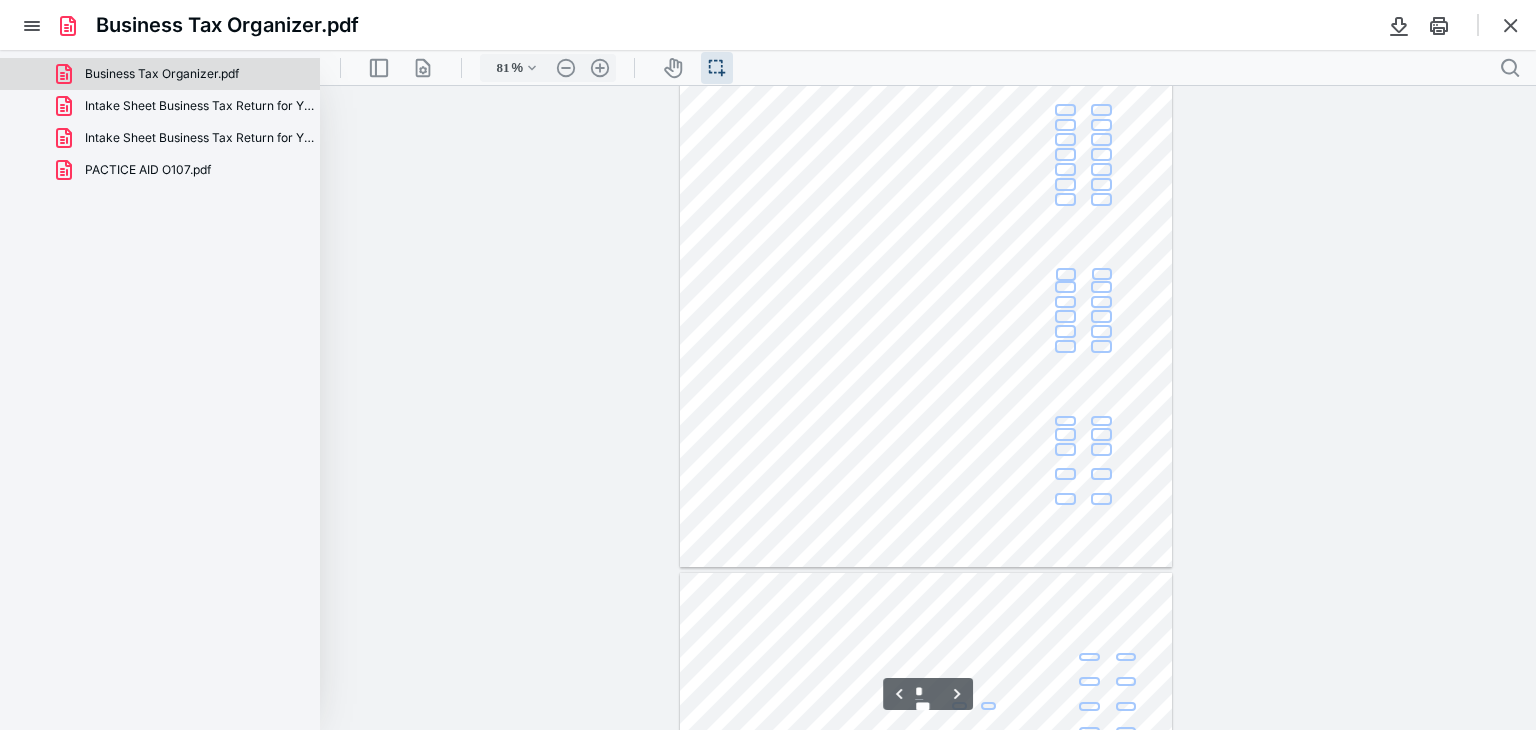 scroll, scrollTop: 803, scrollLeft: 0, axis: vertical 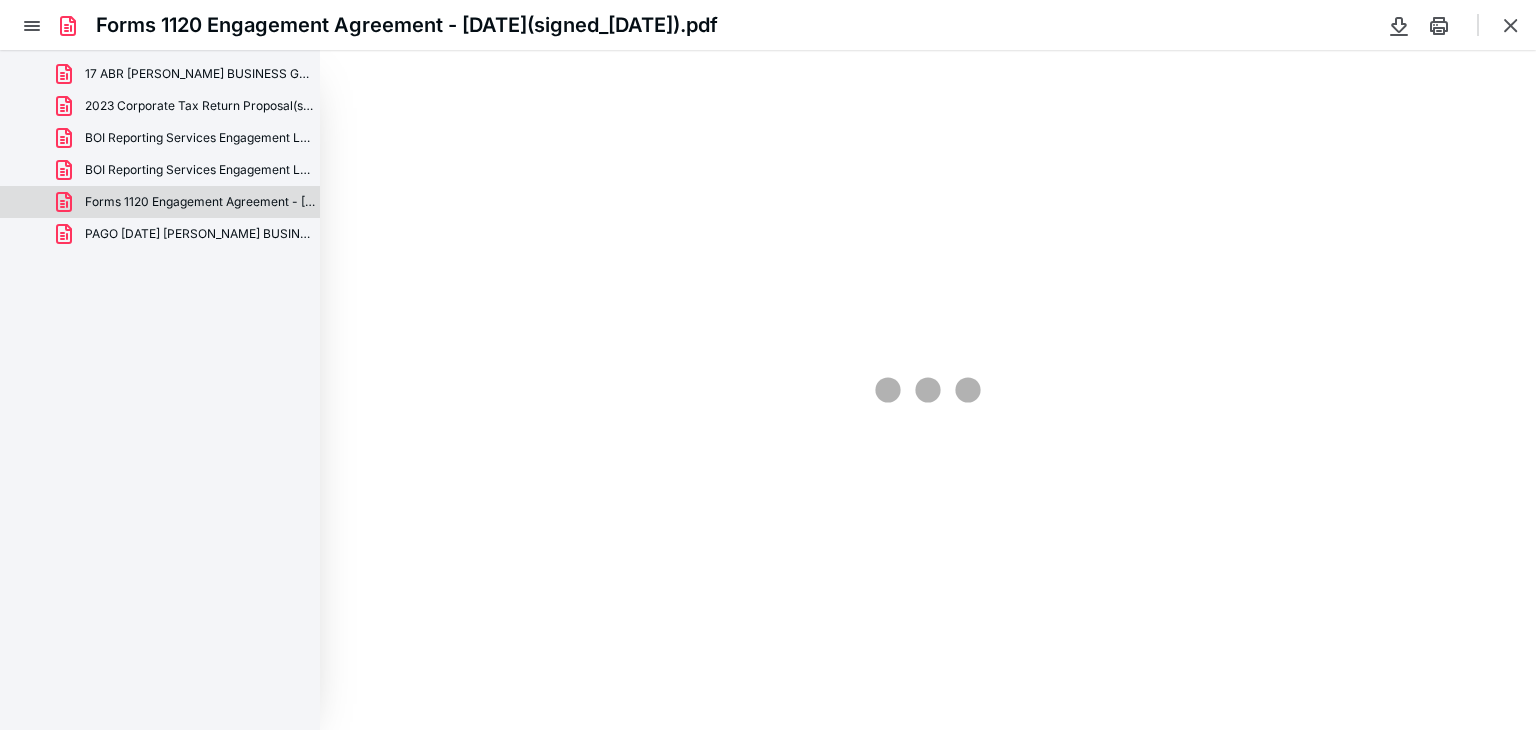 type on "81" 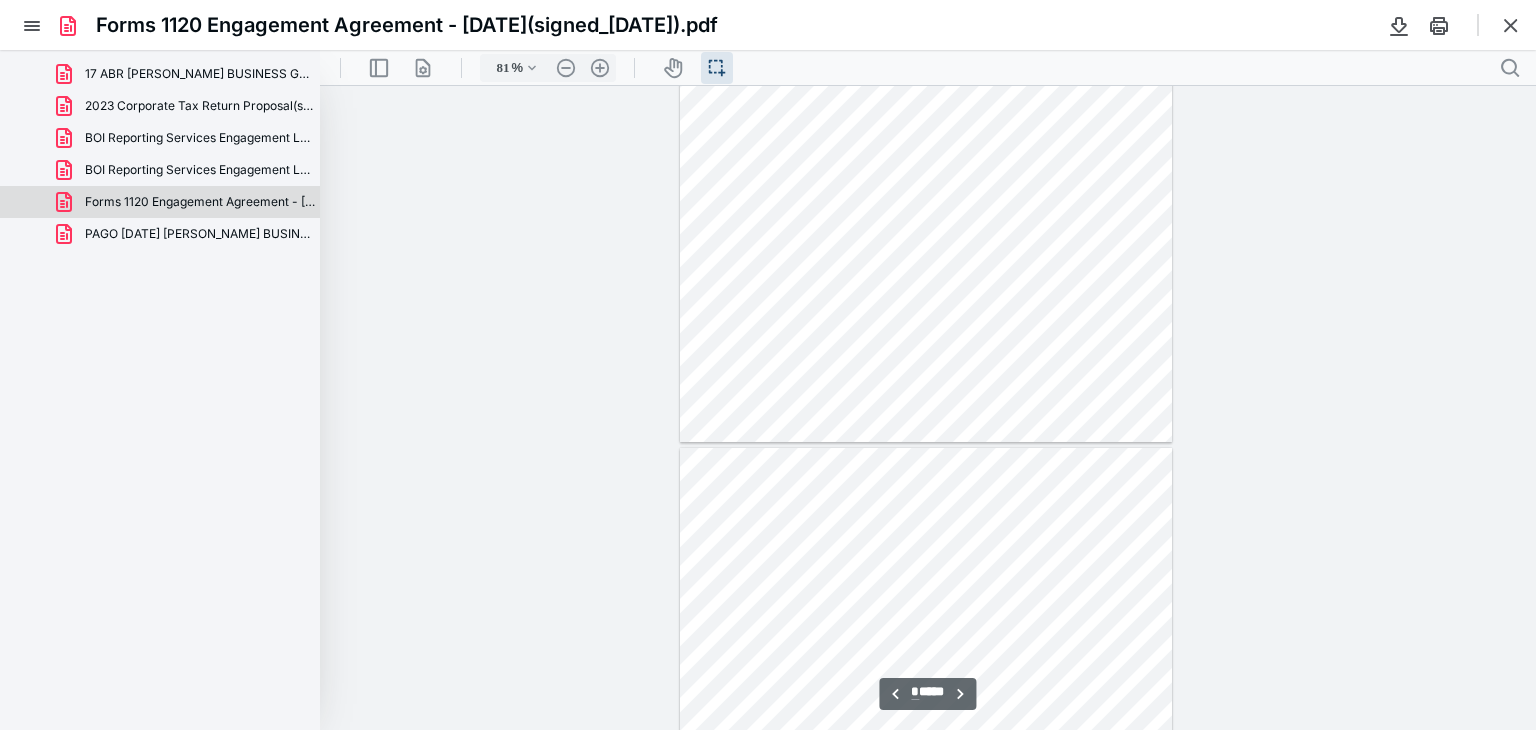 scroll, scrollTop: 72, scrollLeft: 0, axis: vertical 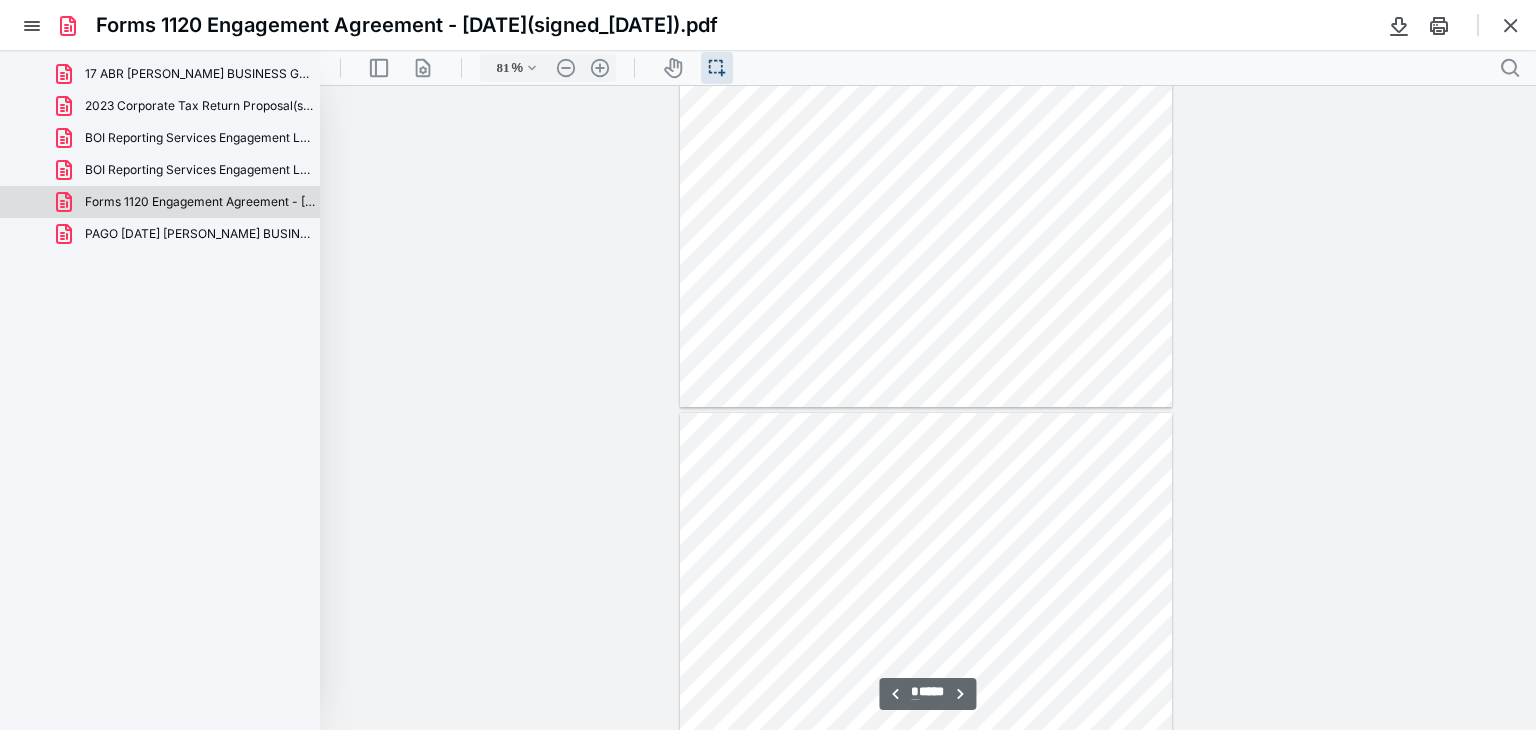 type on "*" 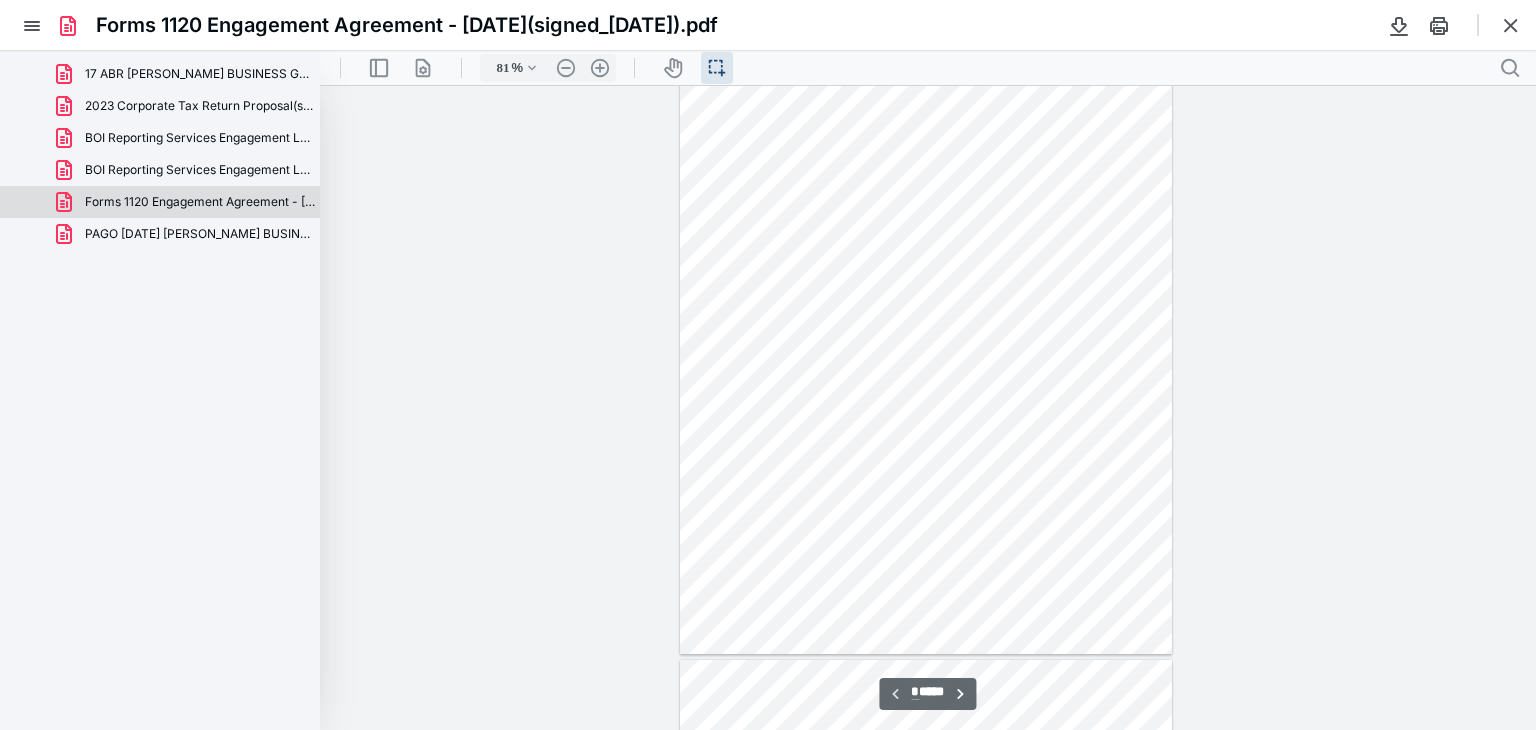 scroll, scrollTop: 0, scrollLeft: 0, axis: both 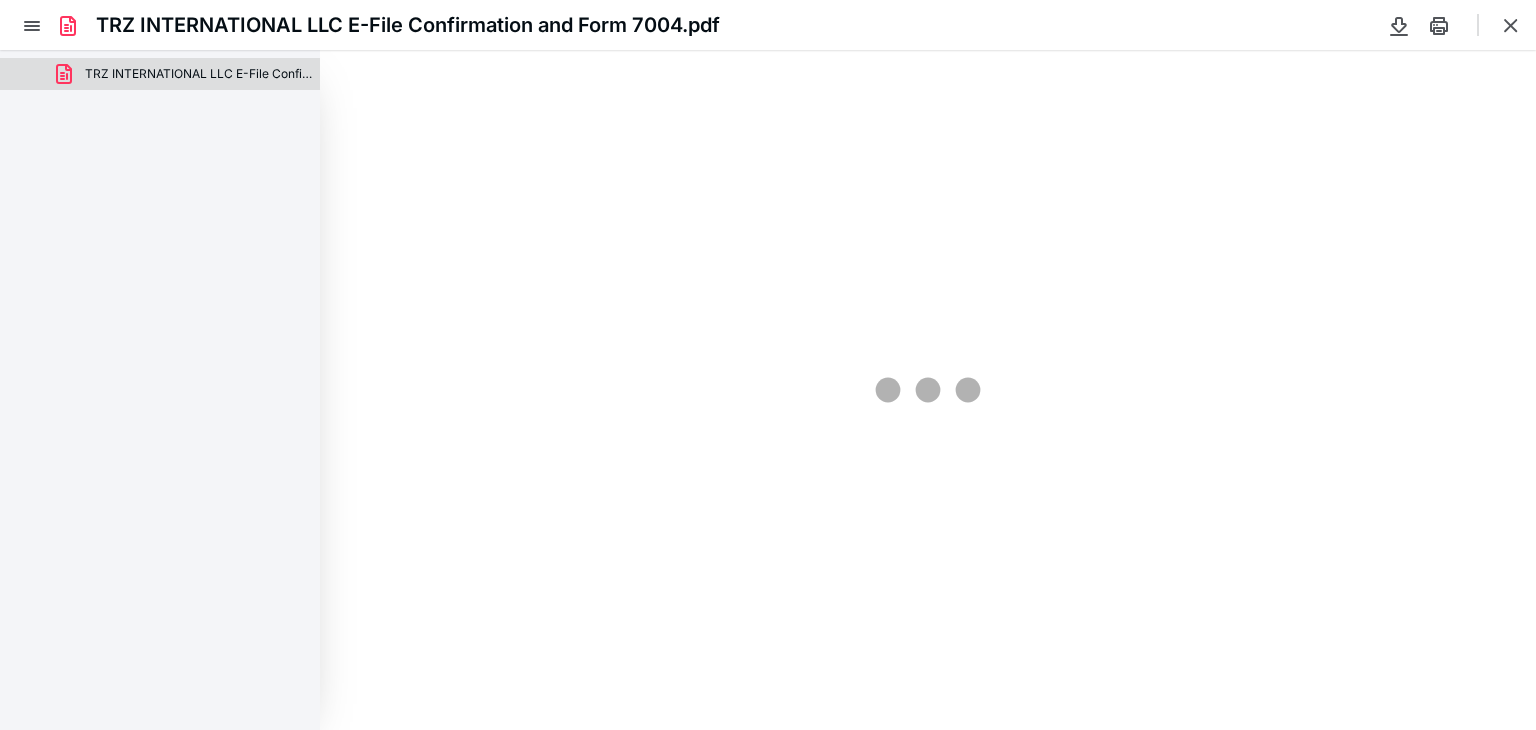 type on "81" 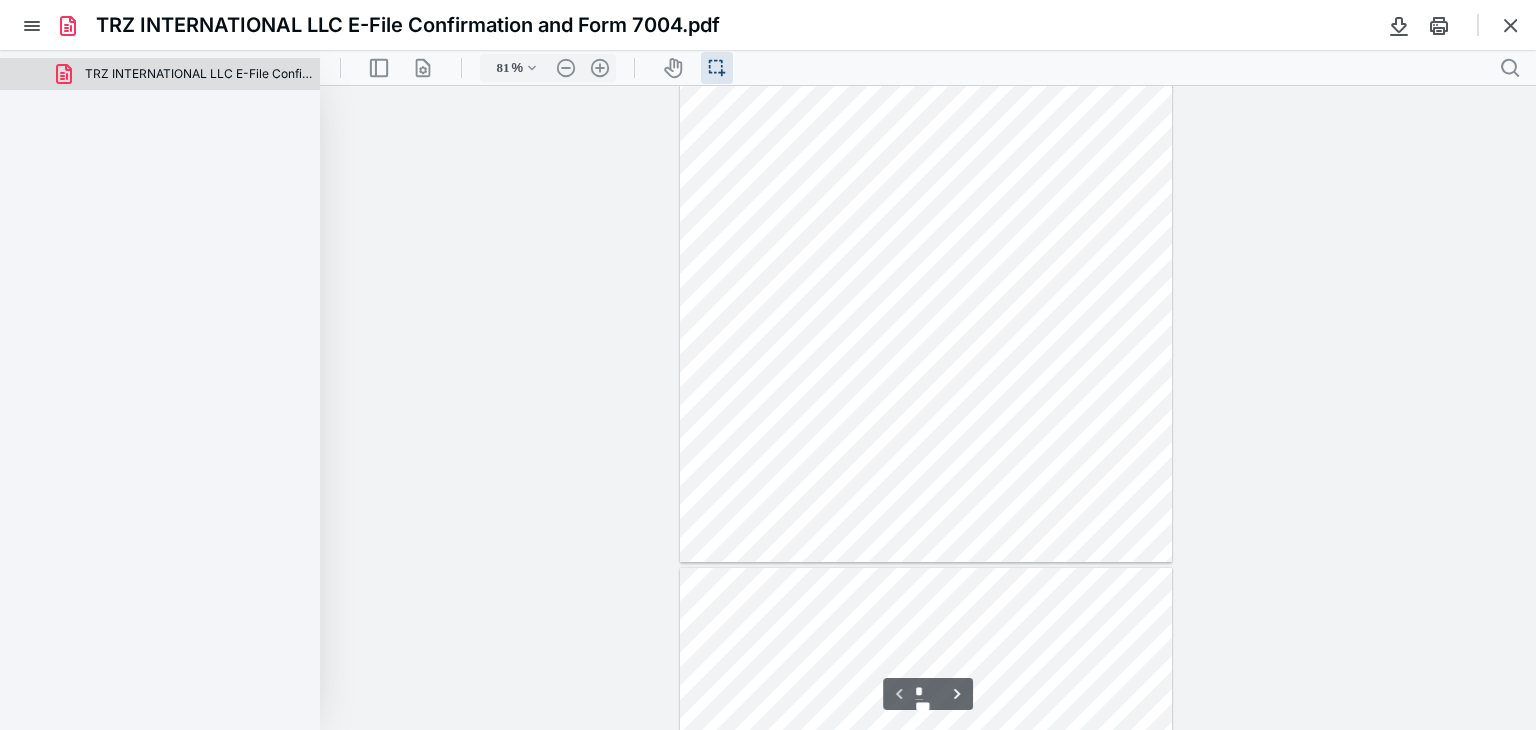scroll, scrollTop: 0, scrollLeft: 0, axis: both 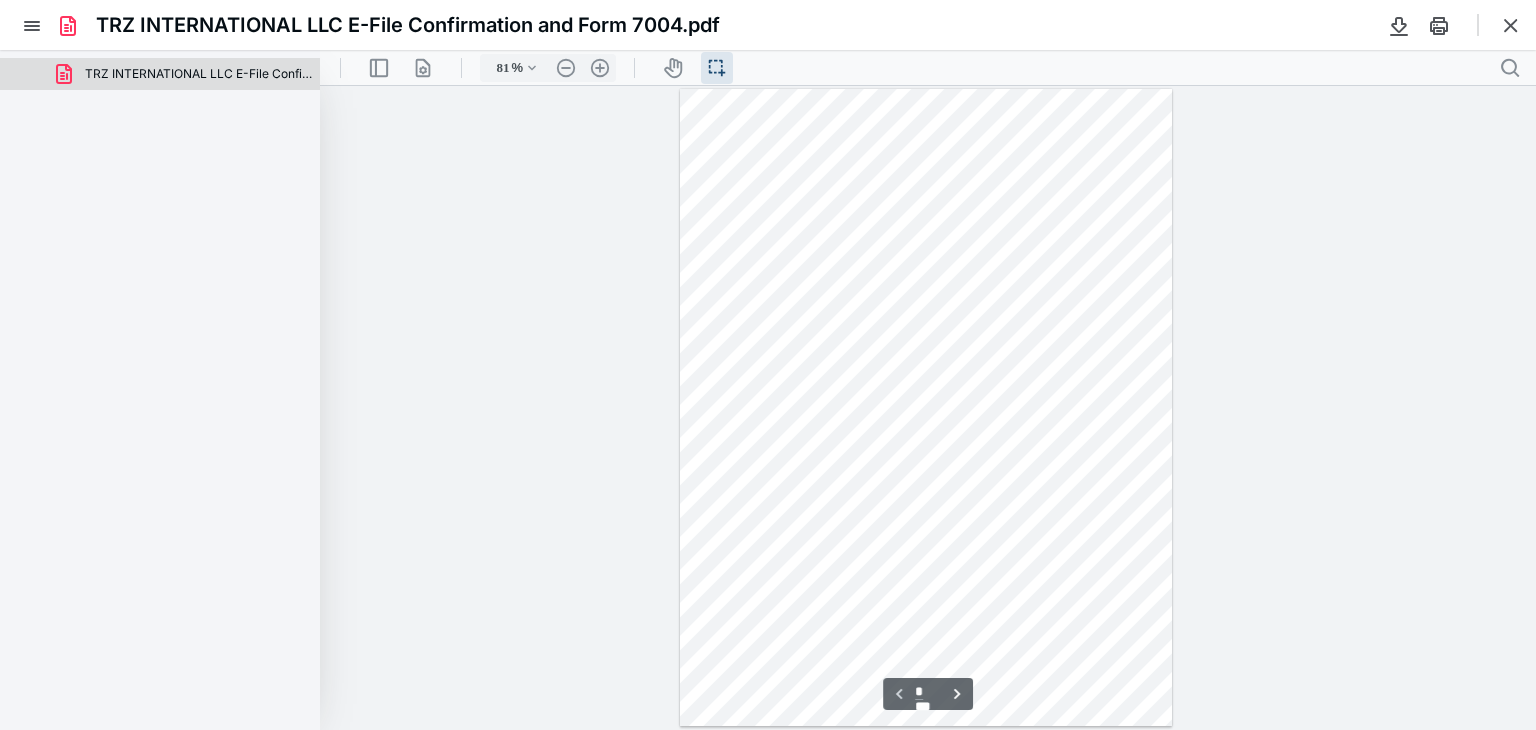 type on "*" 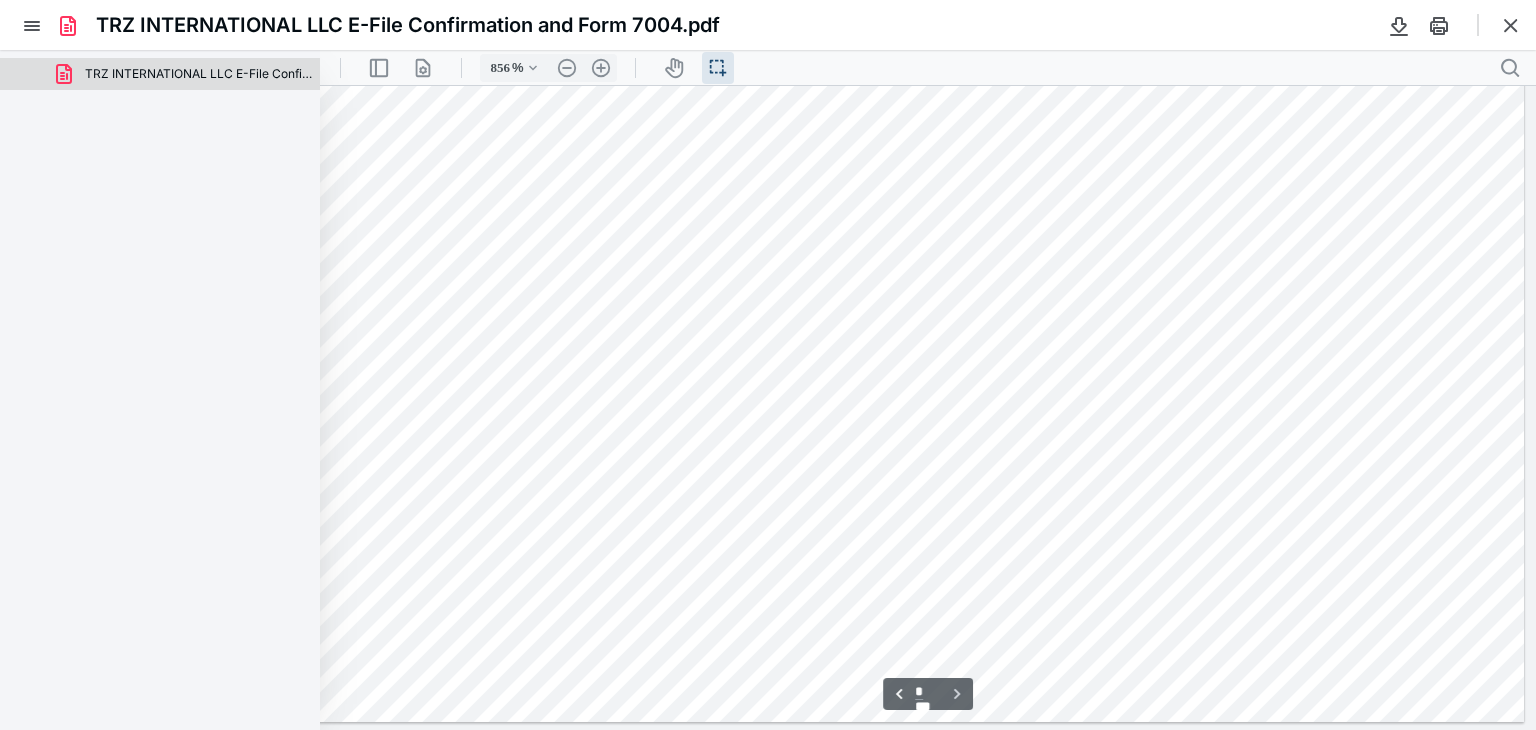 scroll, scrollTop: 8752, scrollLeft: 1639, axis: both 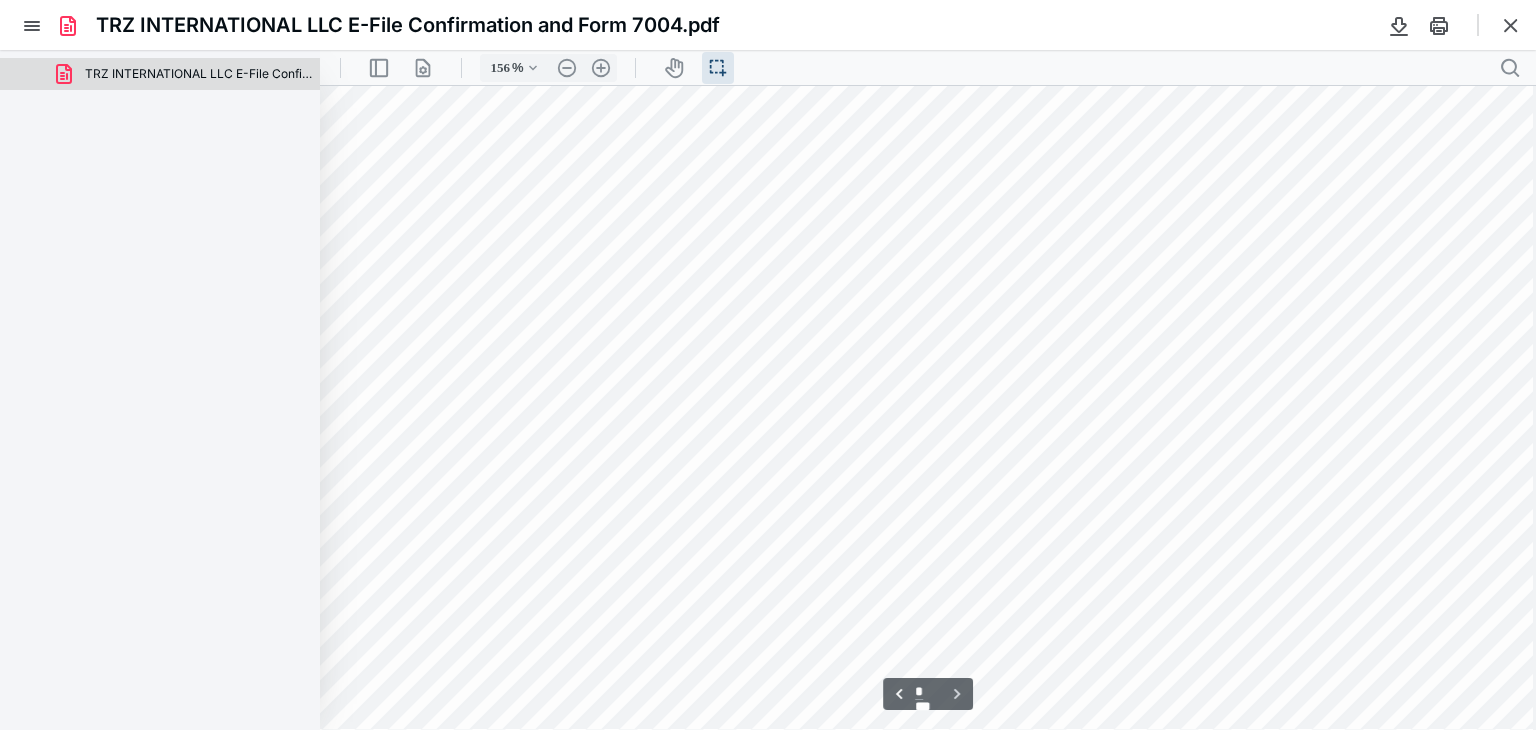 type on "106" 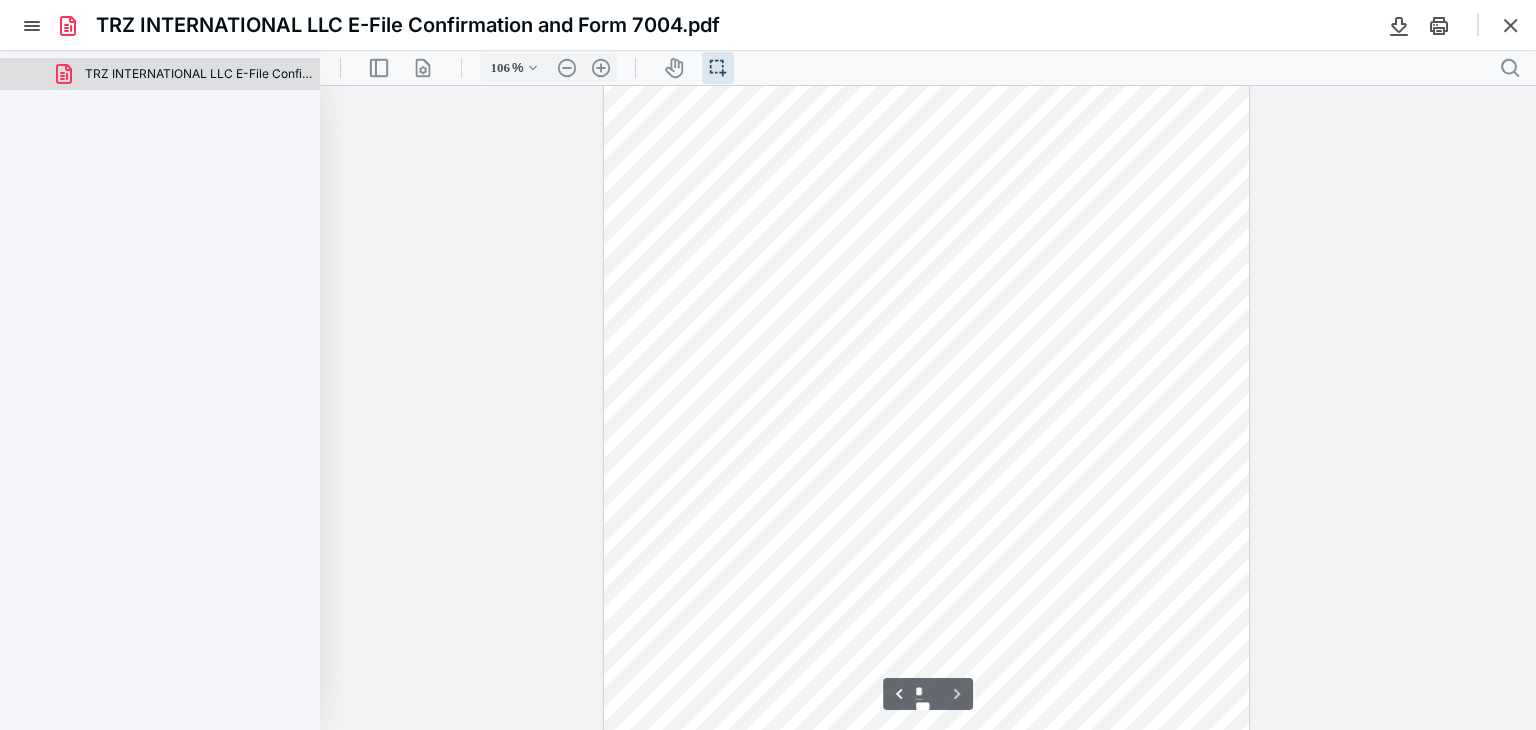 scroll, scrollTop: 1042, scrollLeft: 0, axis: vertical 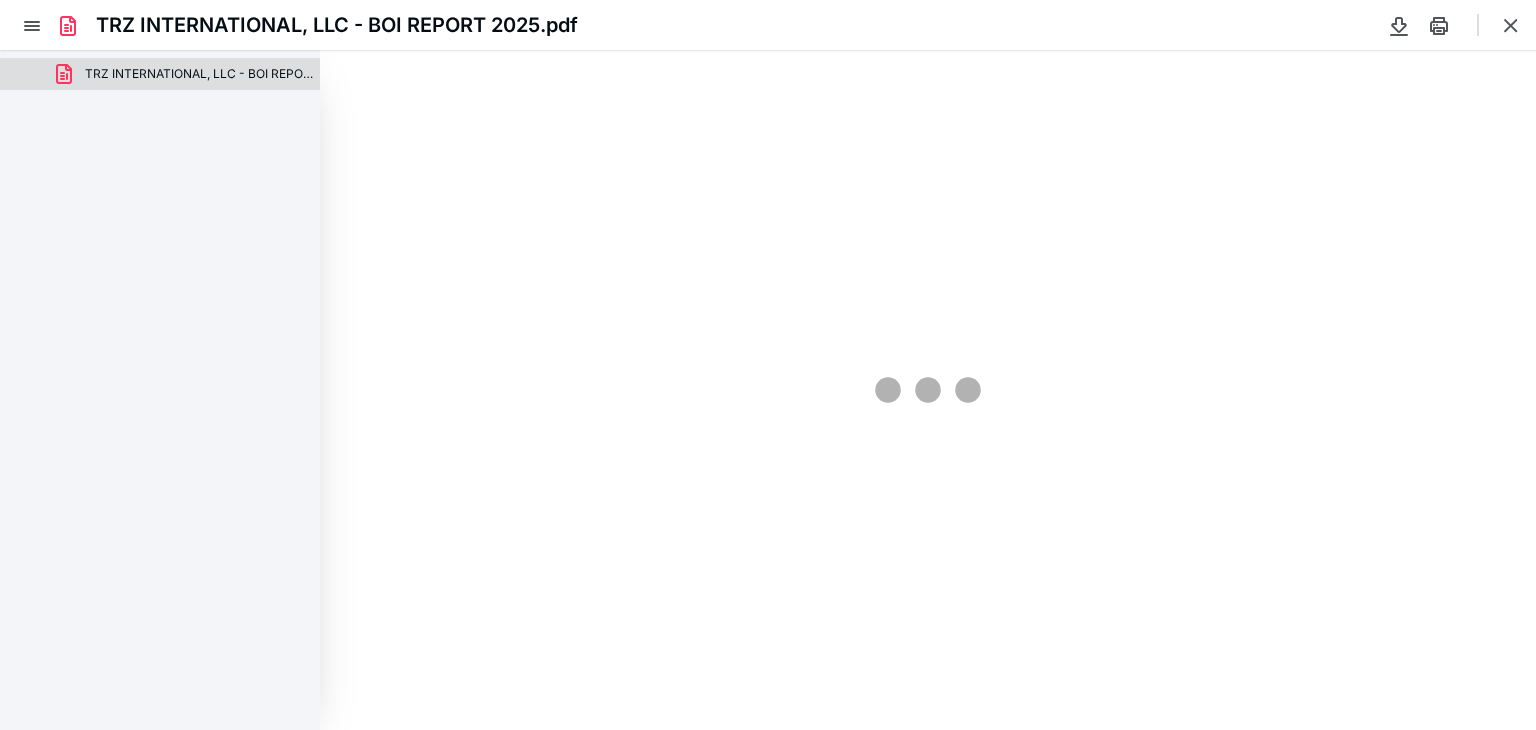 type on "81" 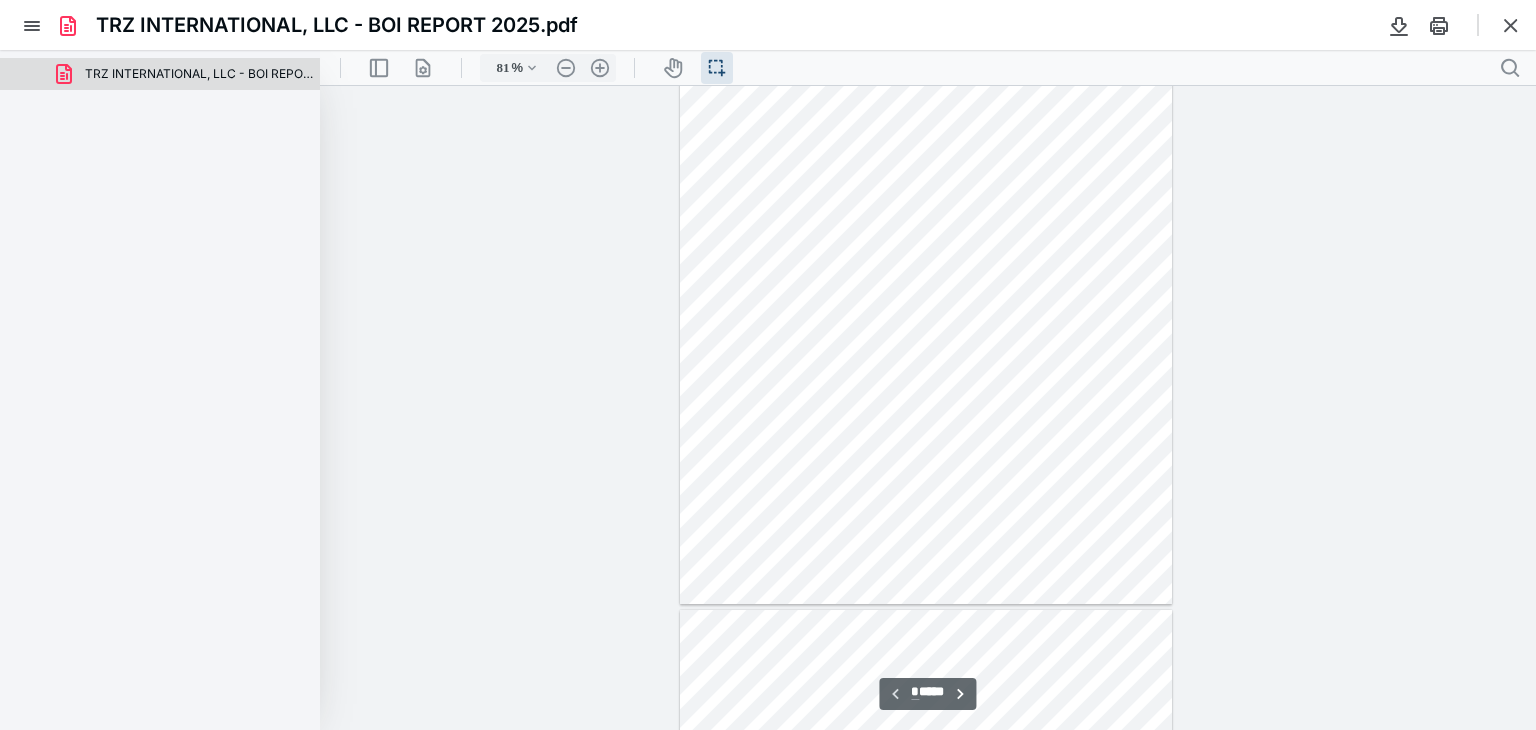 scroll, scrollTop: 0, scrollLeft: 0, axis: both 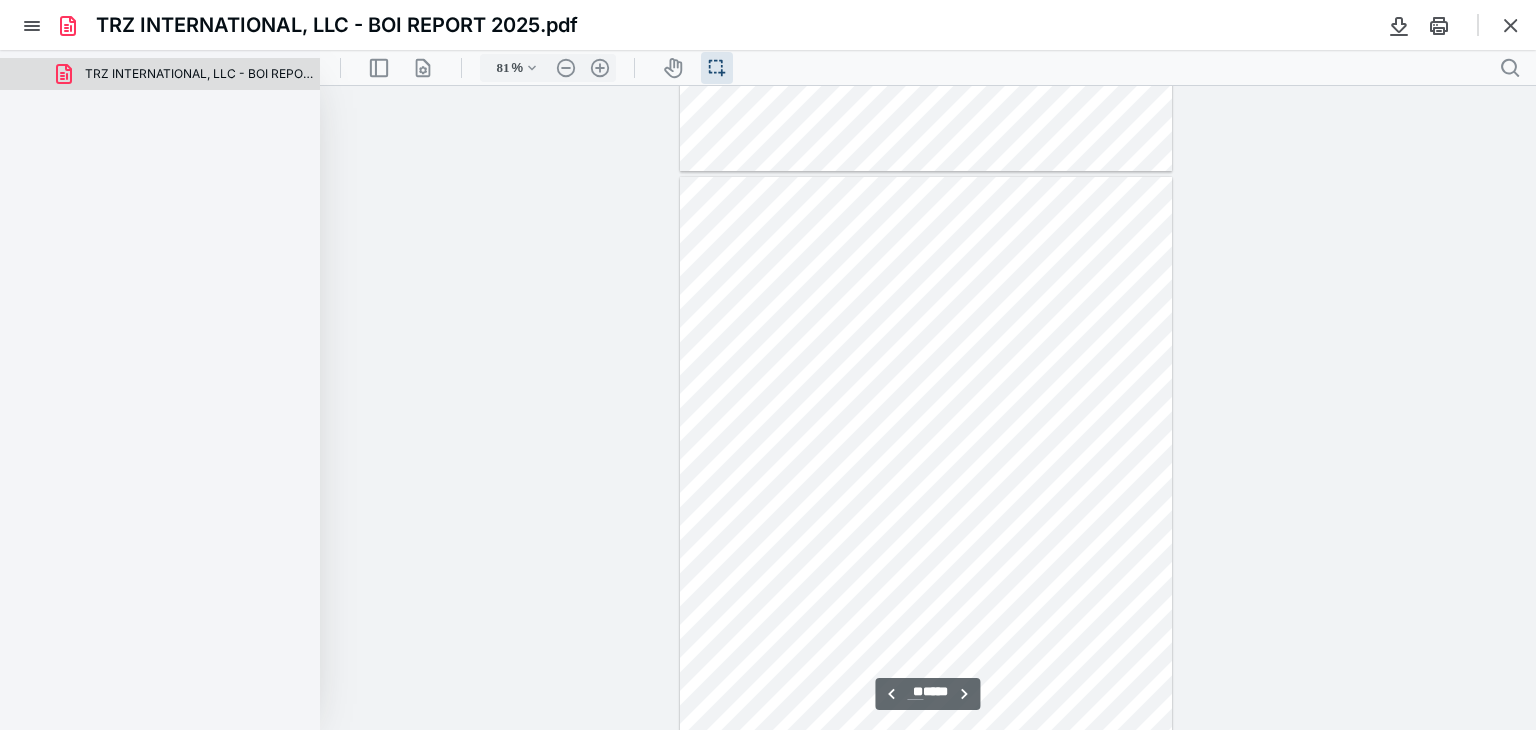 type on "**" 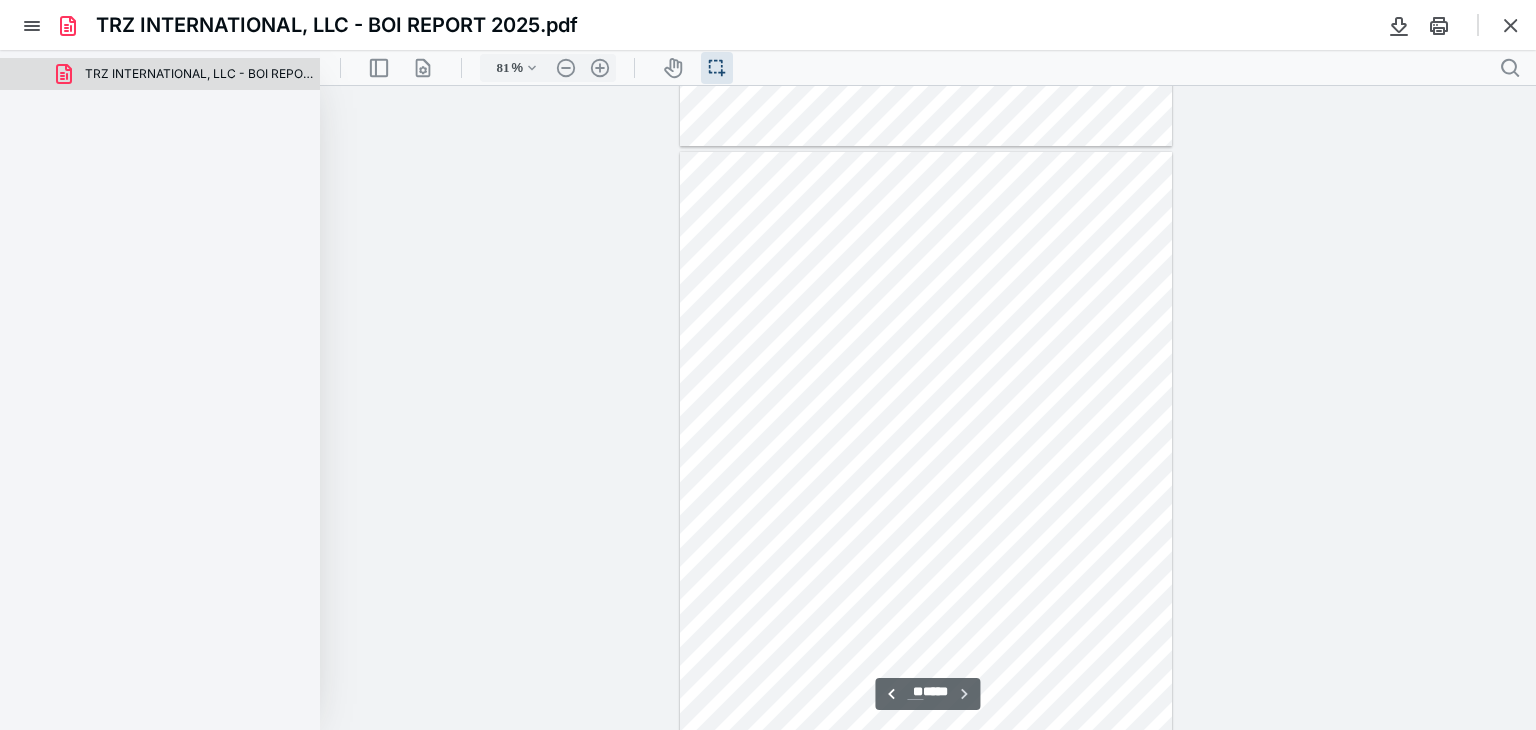 scroll, scrollTop: 7072, scrollLeft: 0, axis: vertical 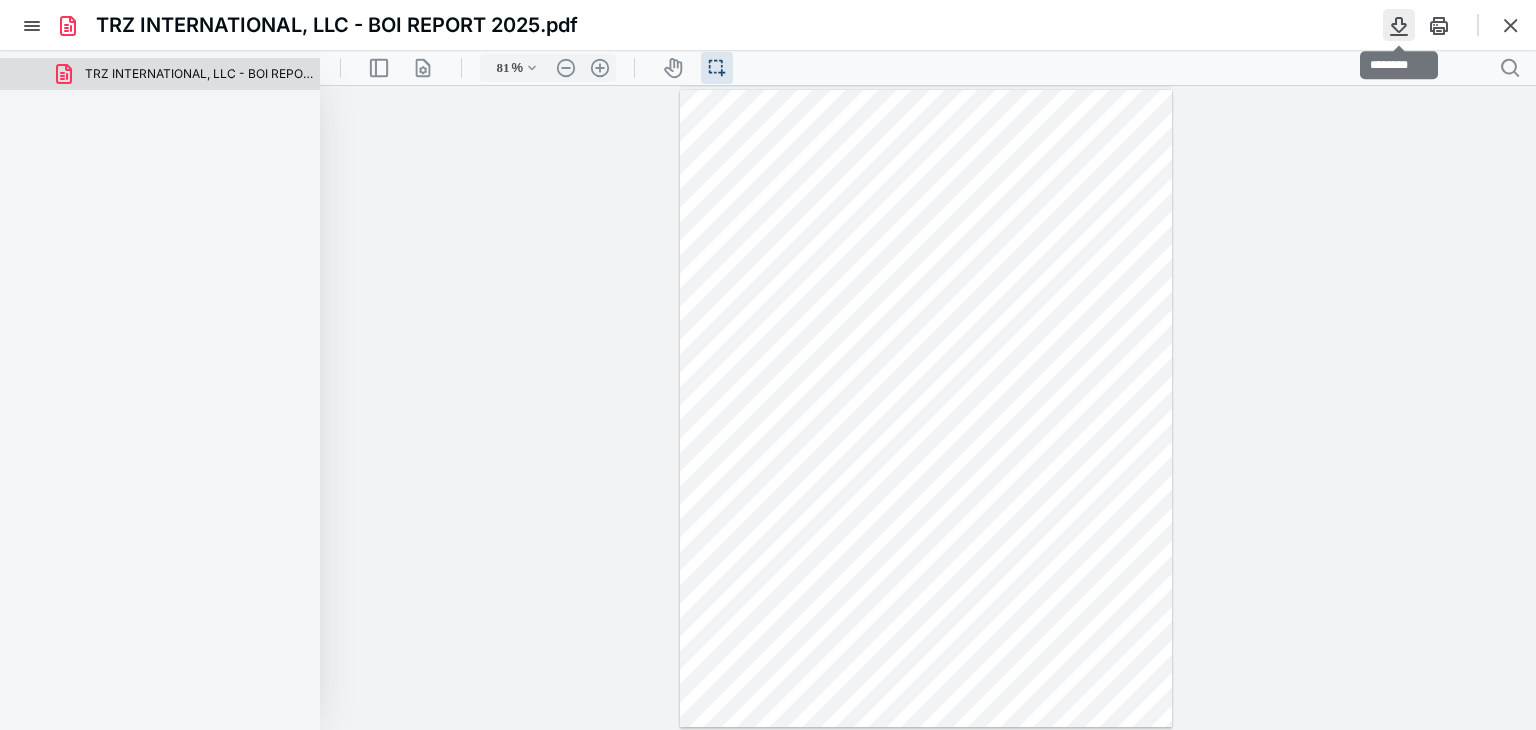 click at bounding box center [1399, 25] 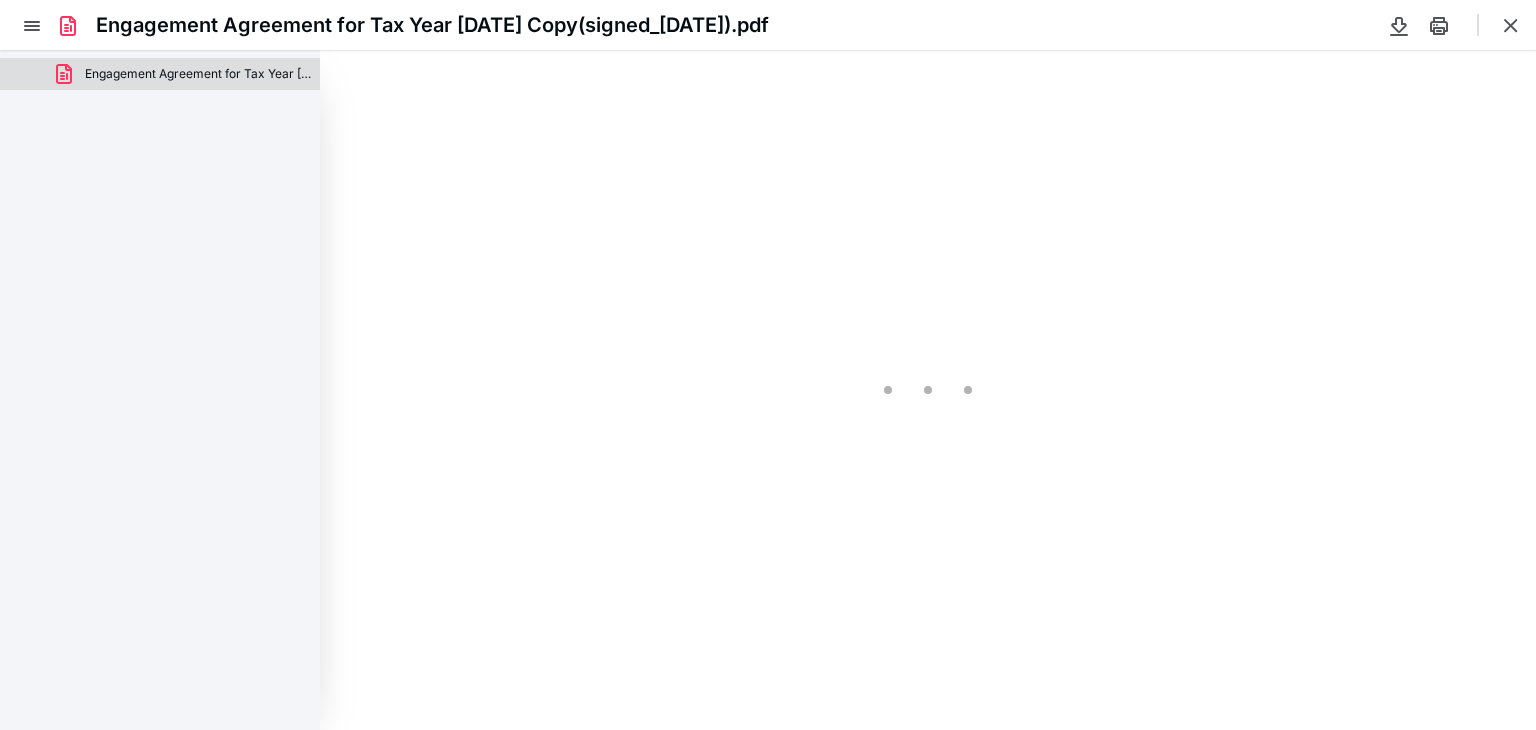 scroll, scrollTop: 0, scrollLeft: 0, axis: both 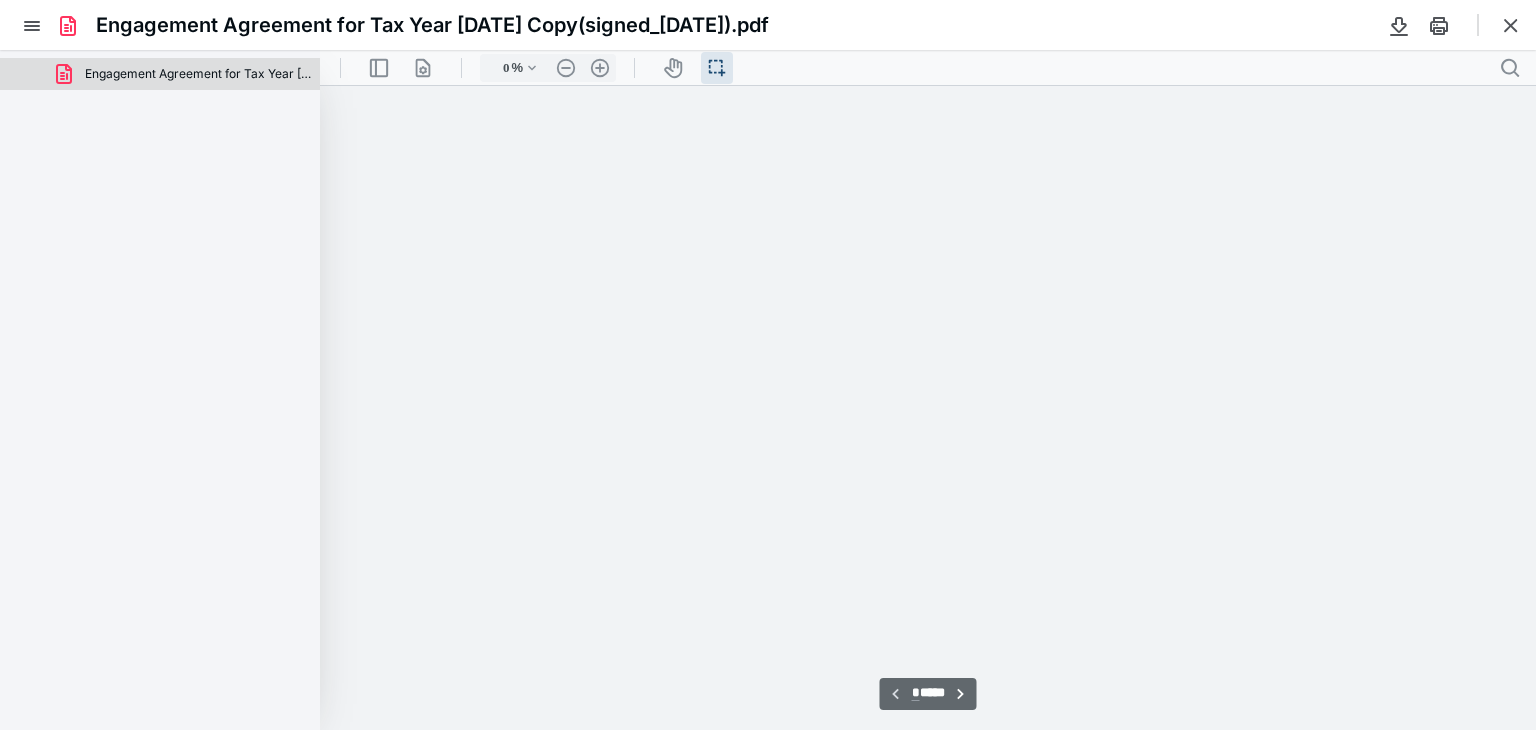 type on "81" 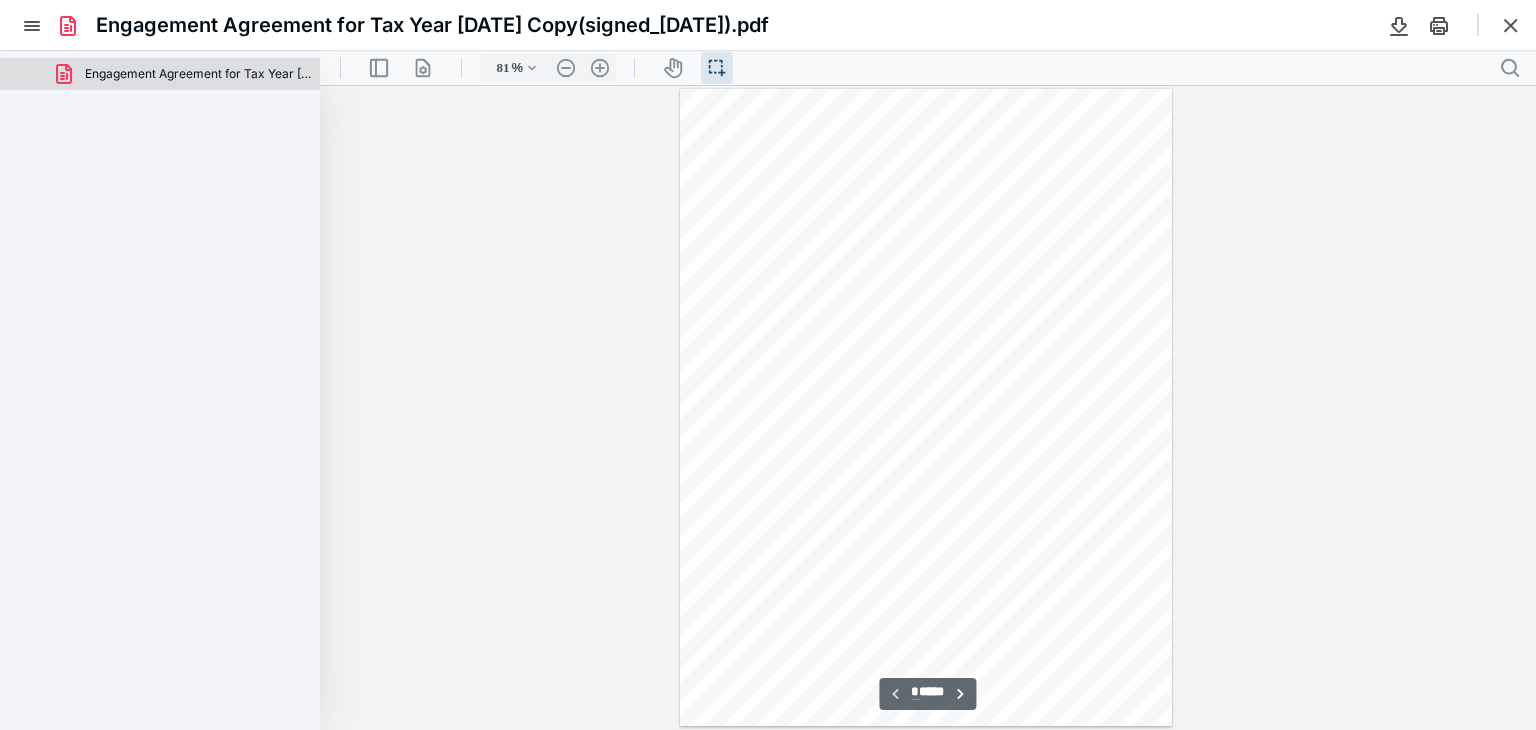 scroll, scrollTop: 39, scrollLeft: 0, axis: vertical 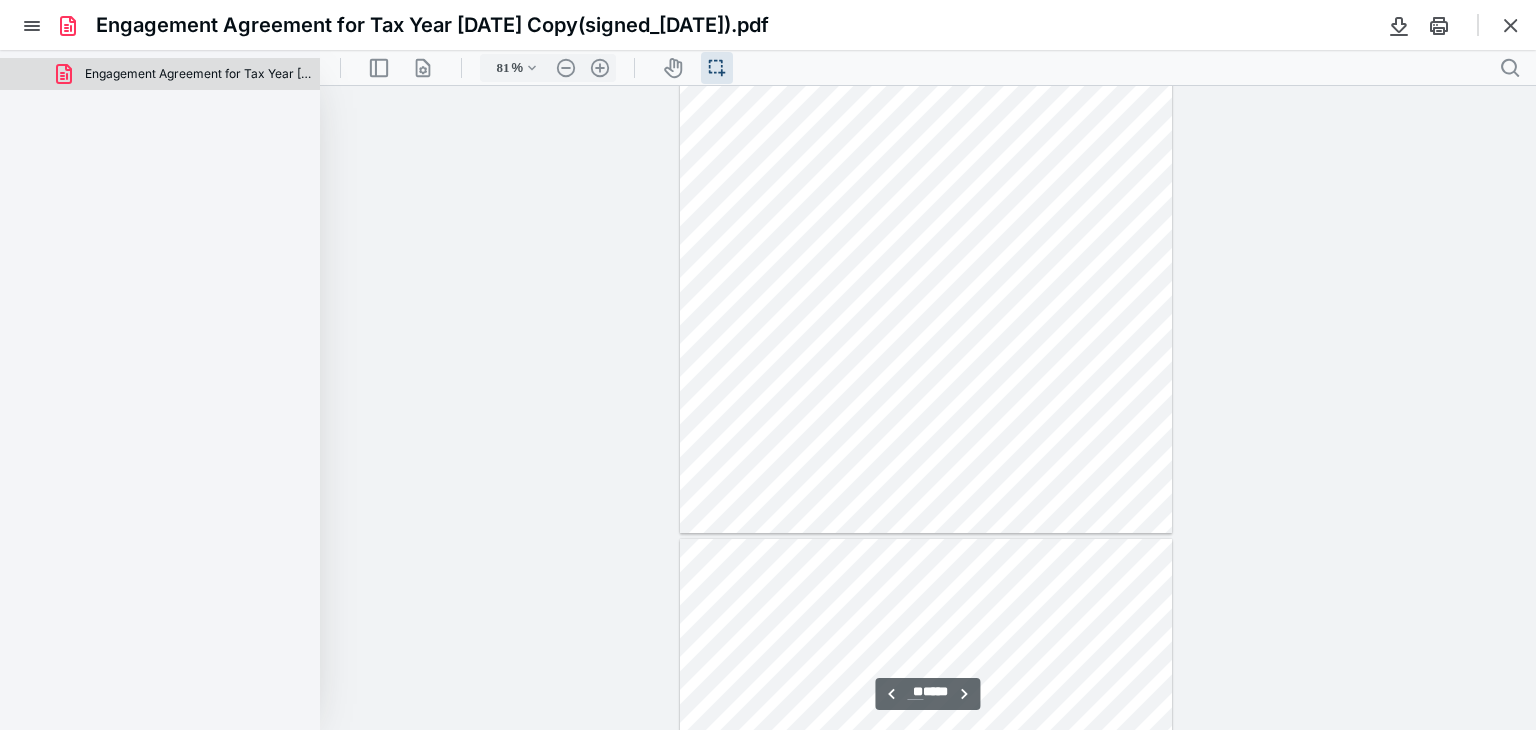 type on "**" 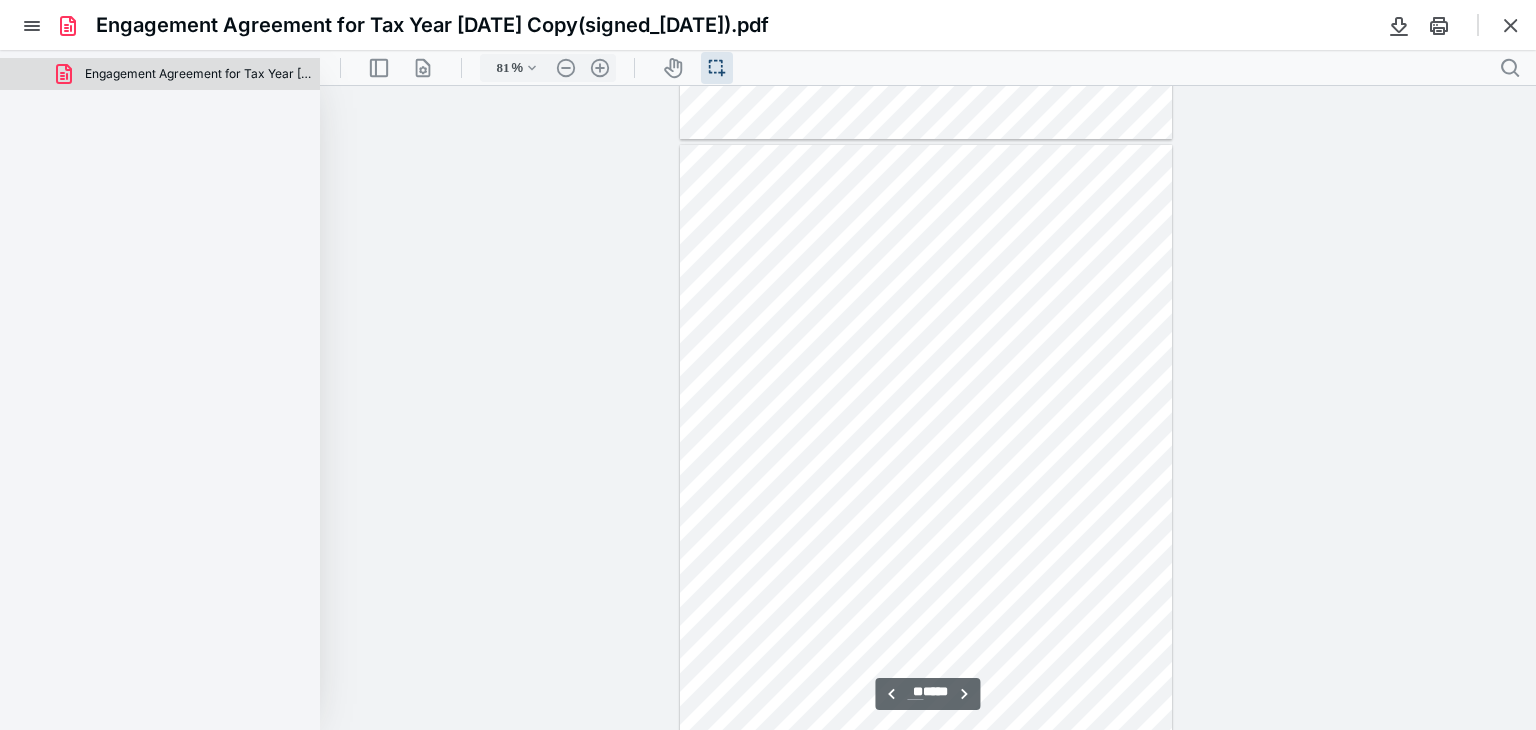 scroll, scrollTop: 10874, scrollLeft: 0, axis: vertical 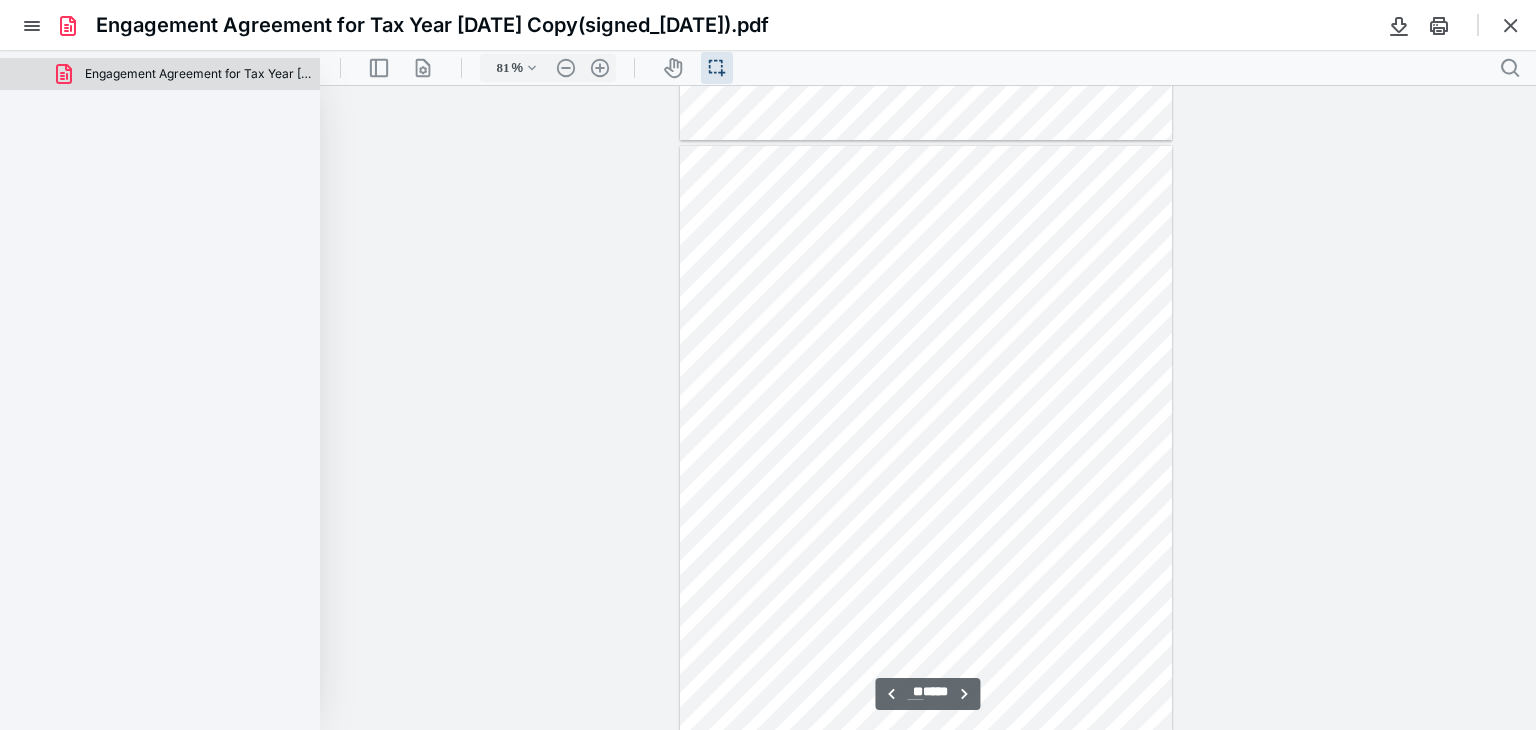 click at bounding box center (926, 465) 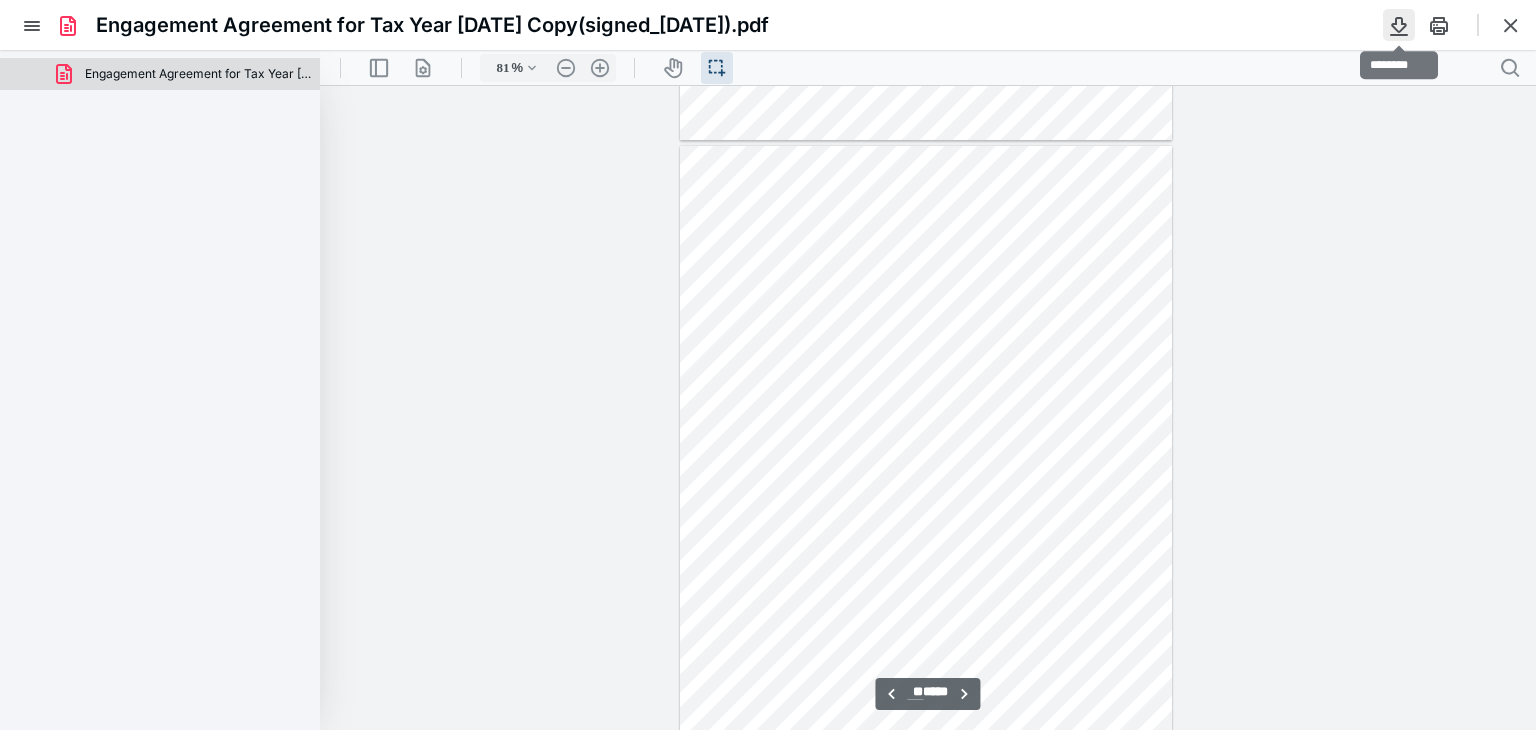click at bounding box center (1399, 25) 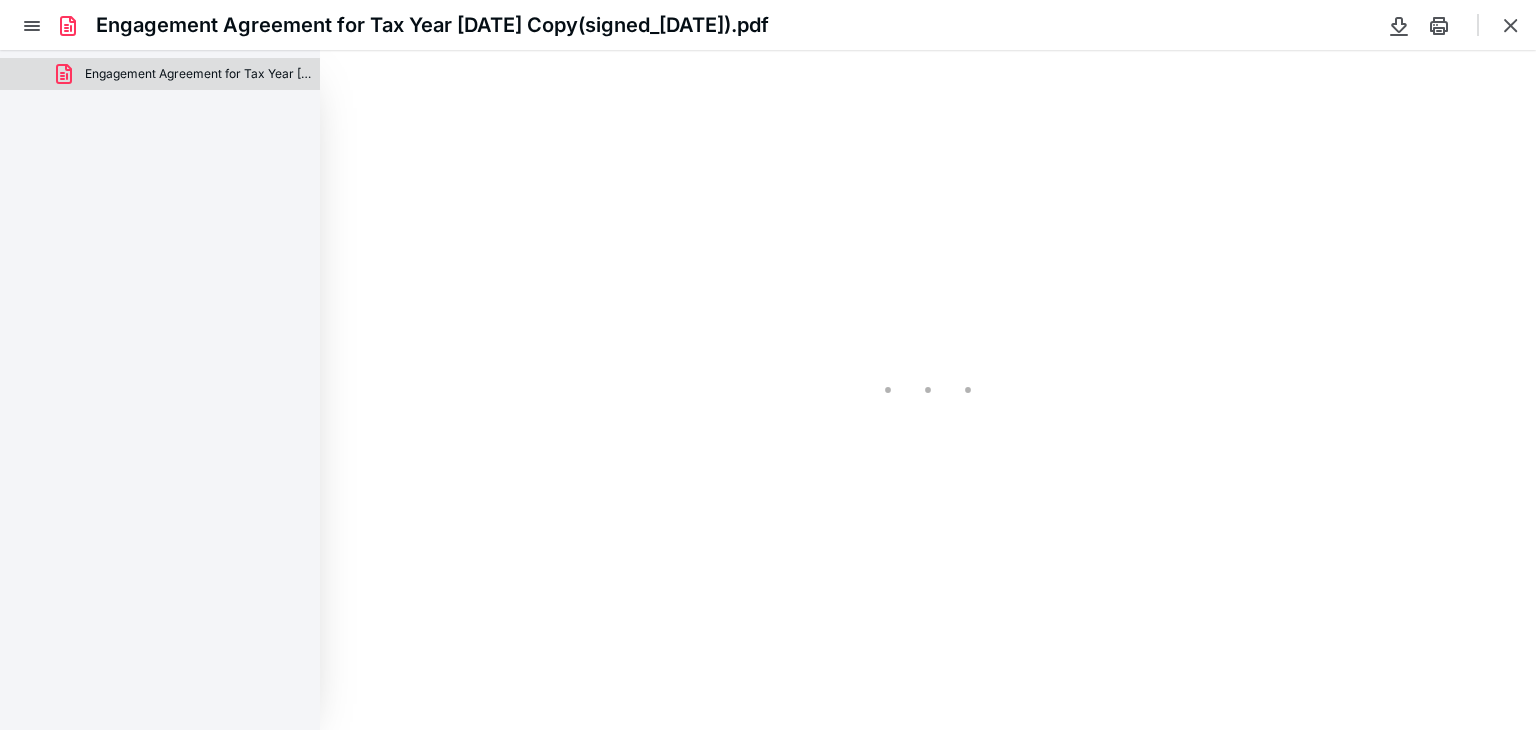 scroll, scrollTop: 0, scrollLeft: 0, axis: both 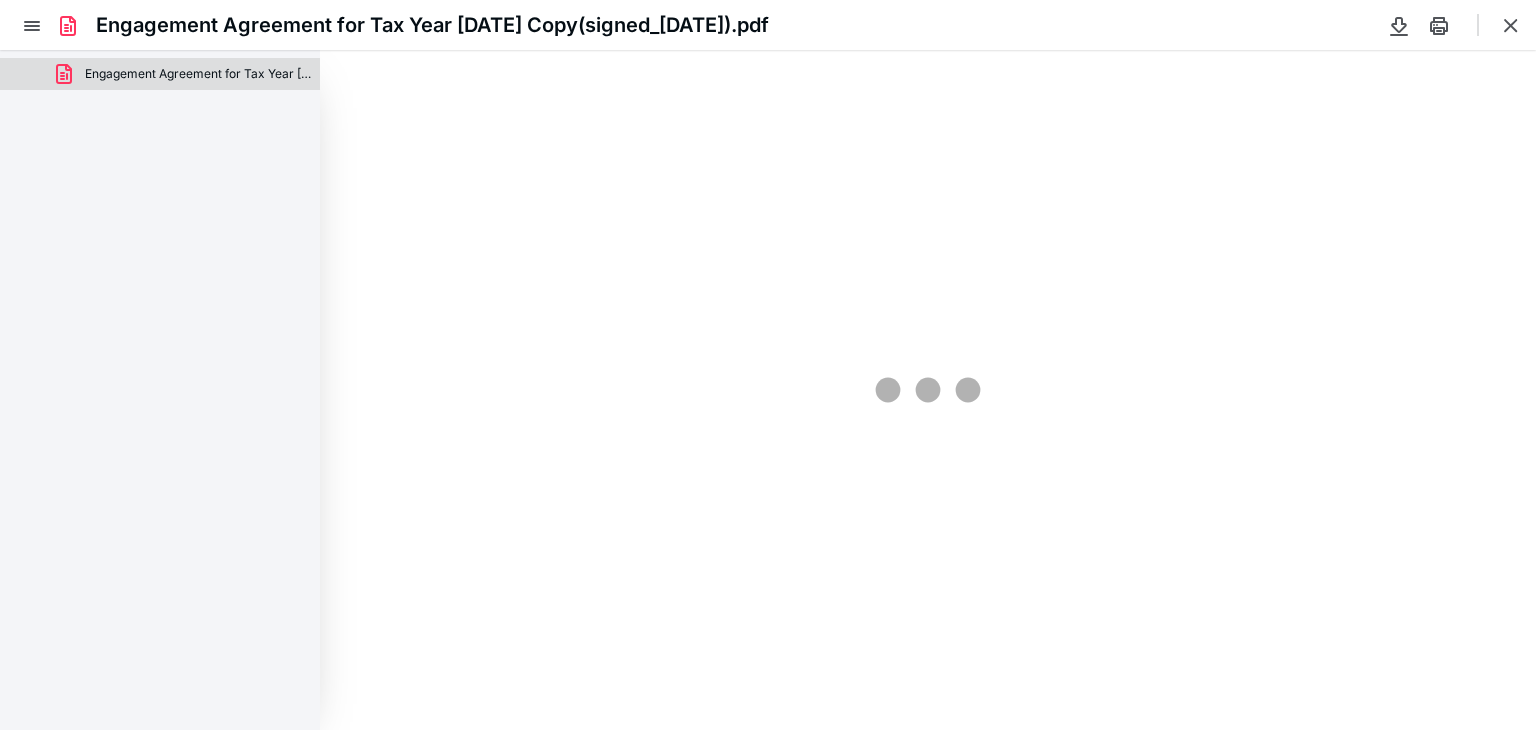 type on "81" 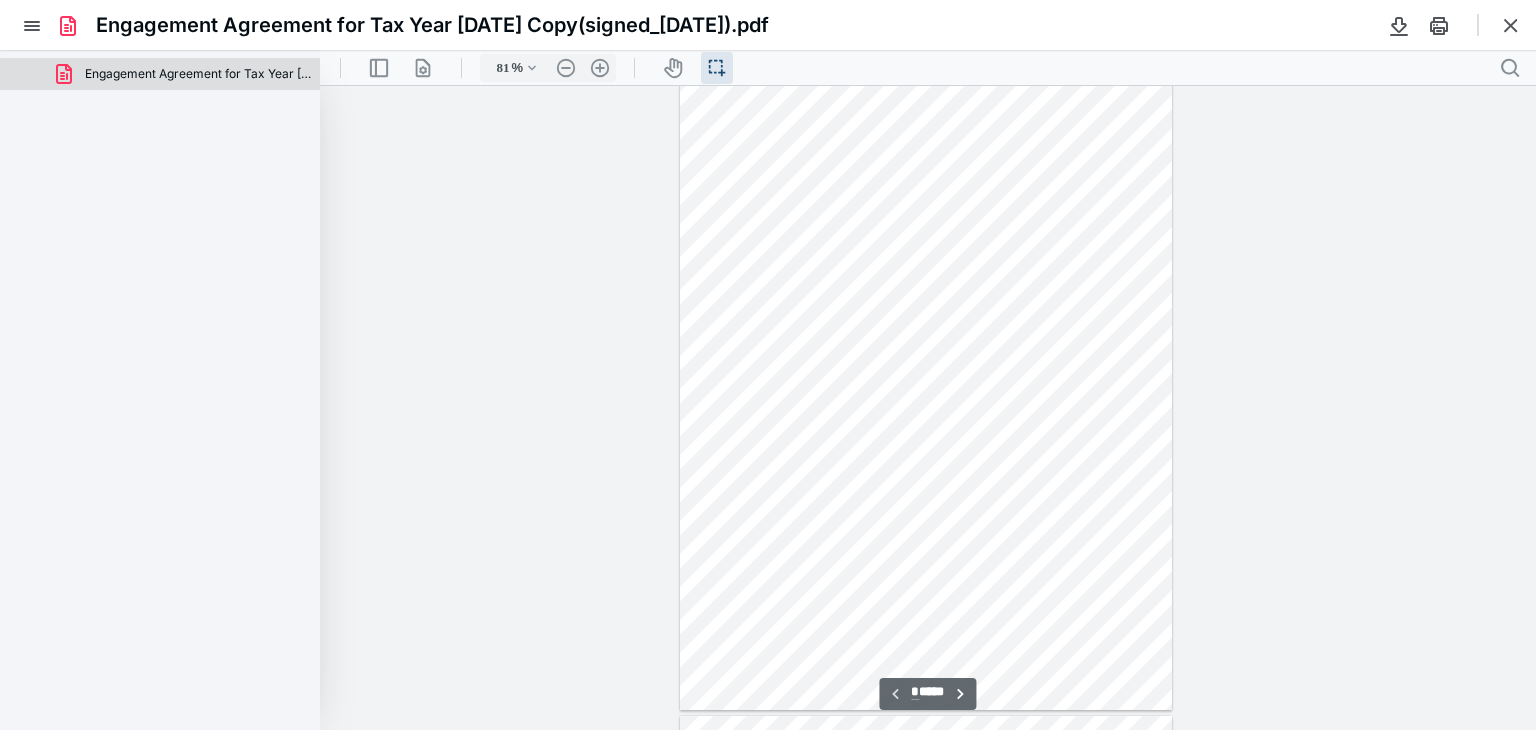 scroll, scrollTop: 0, scrollLeft: 0, axis: both 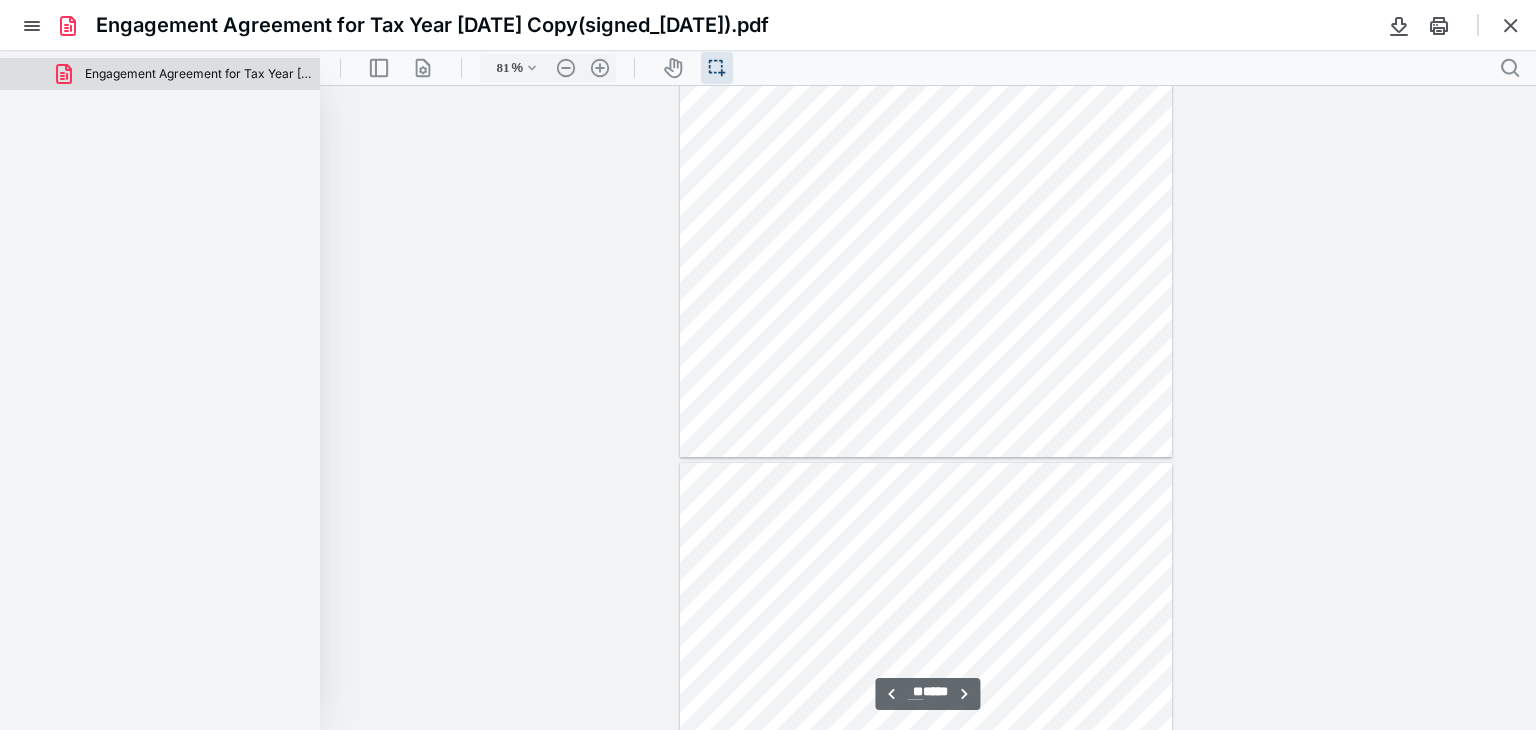type on "**" 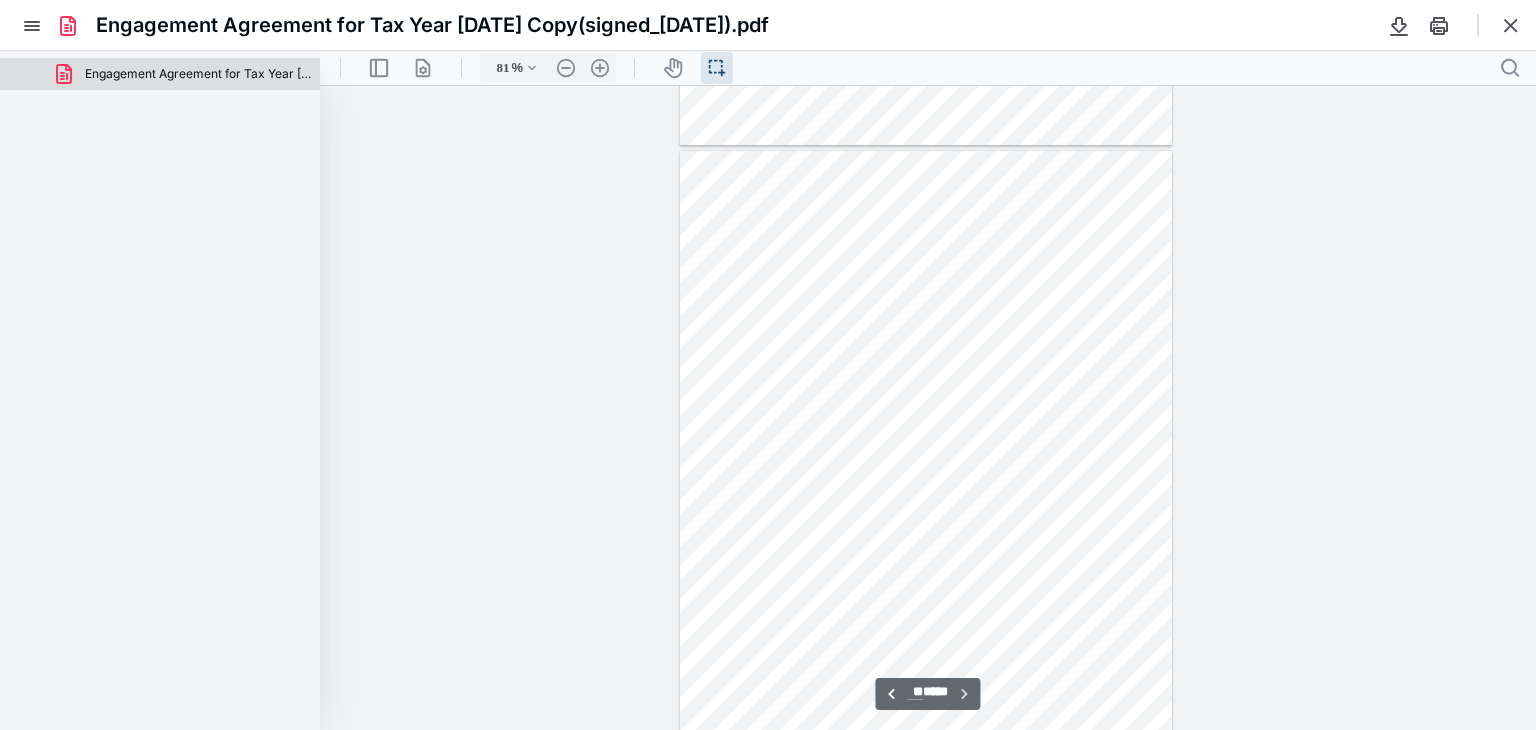 scroll, scrollTop: 11501, scrollLeft: 0, axis: vertical 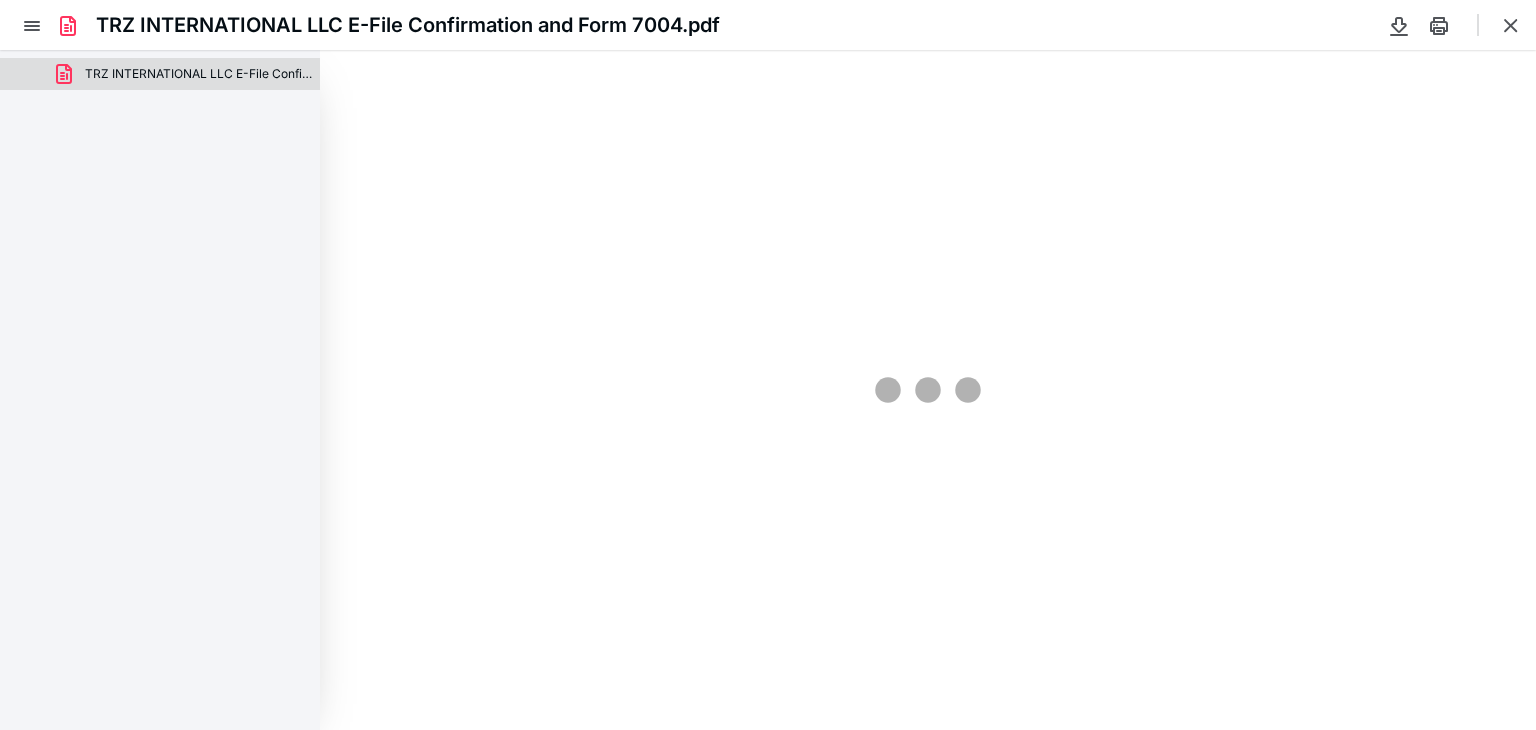 type on "81" 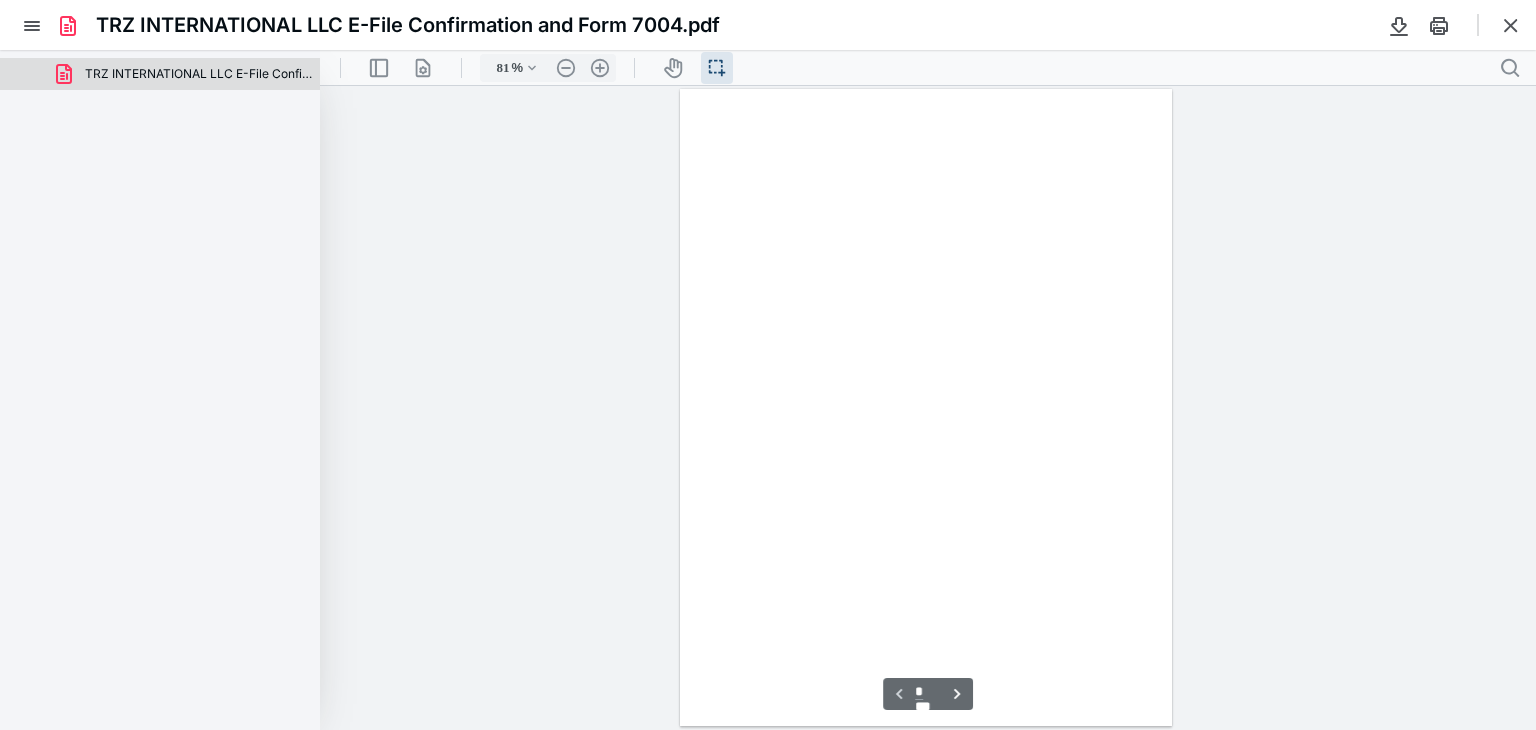 scroll, scrollTop: 39, scrollLeft: 0, axis: vertical 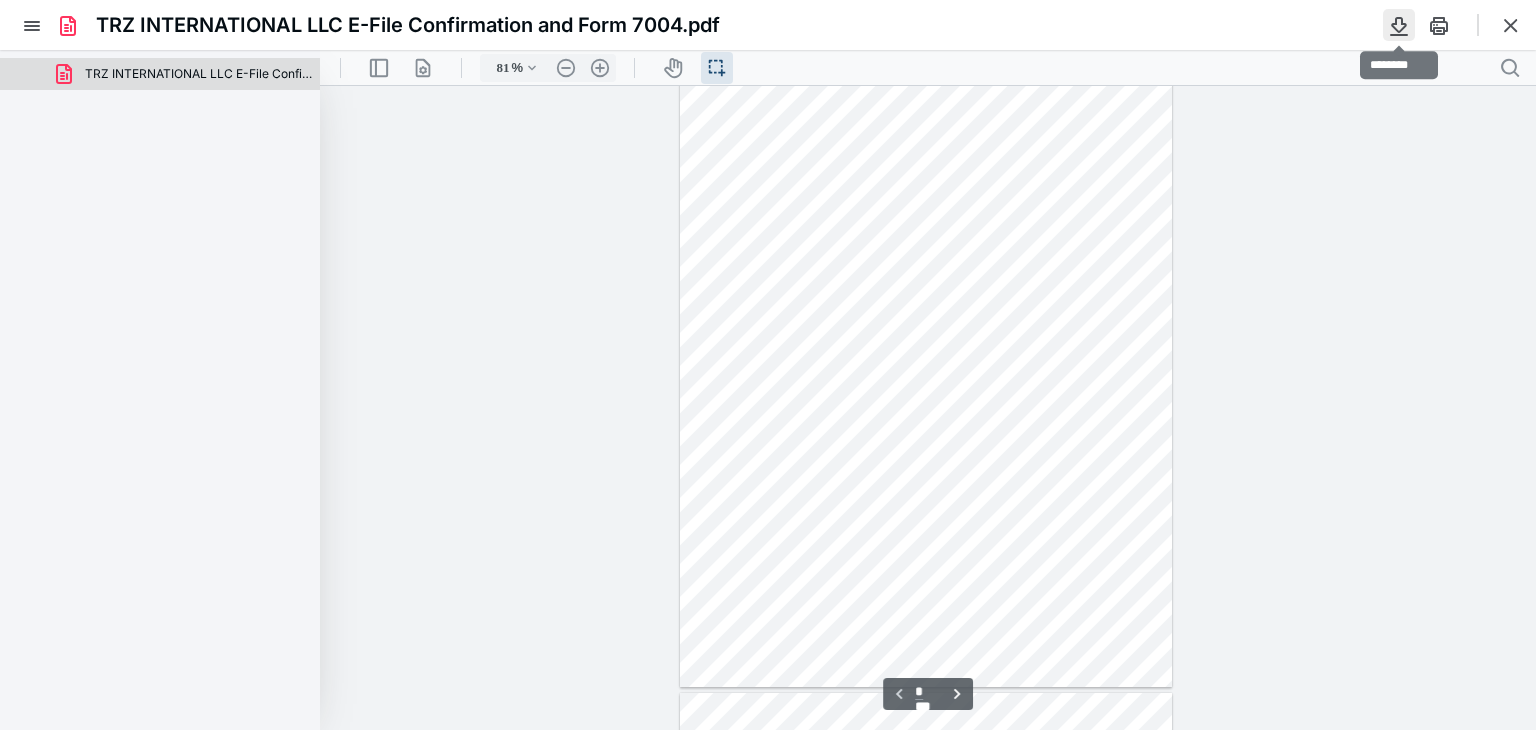 click at bounding box center [1399, 25] 